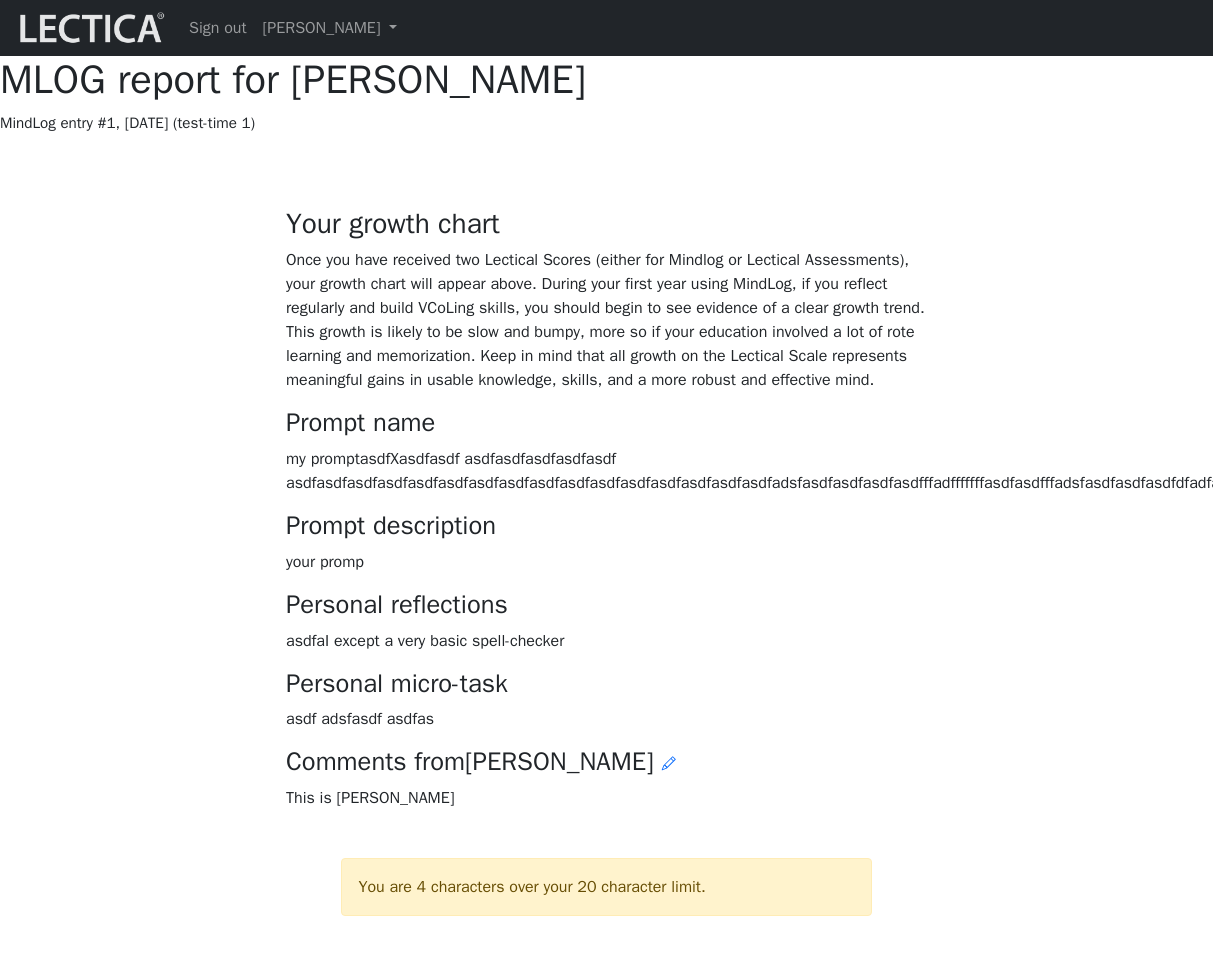 scroll, scrollTop: 606, scrollLeft: 0, axis: vertical 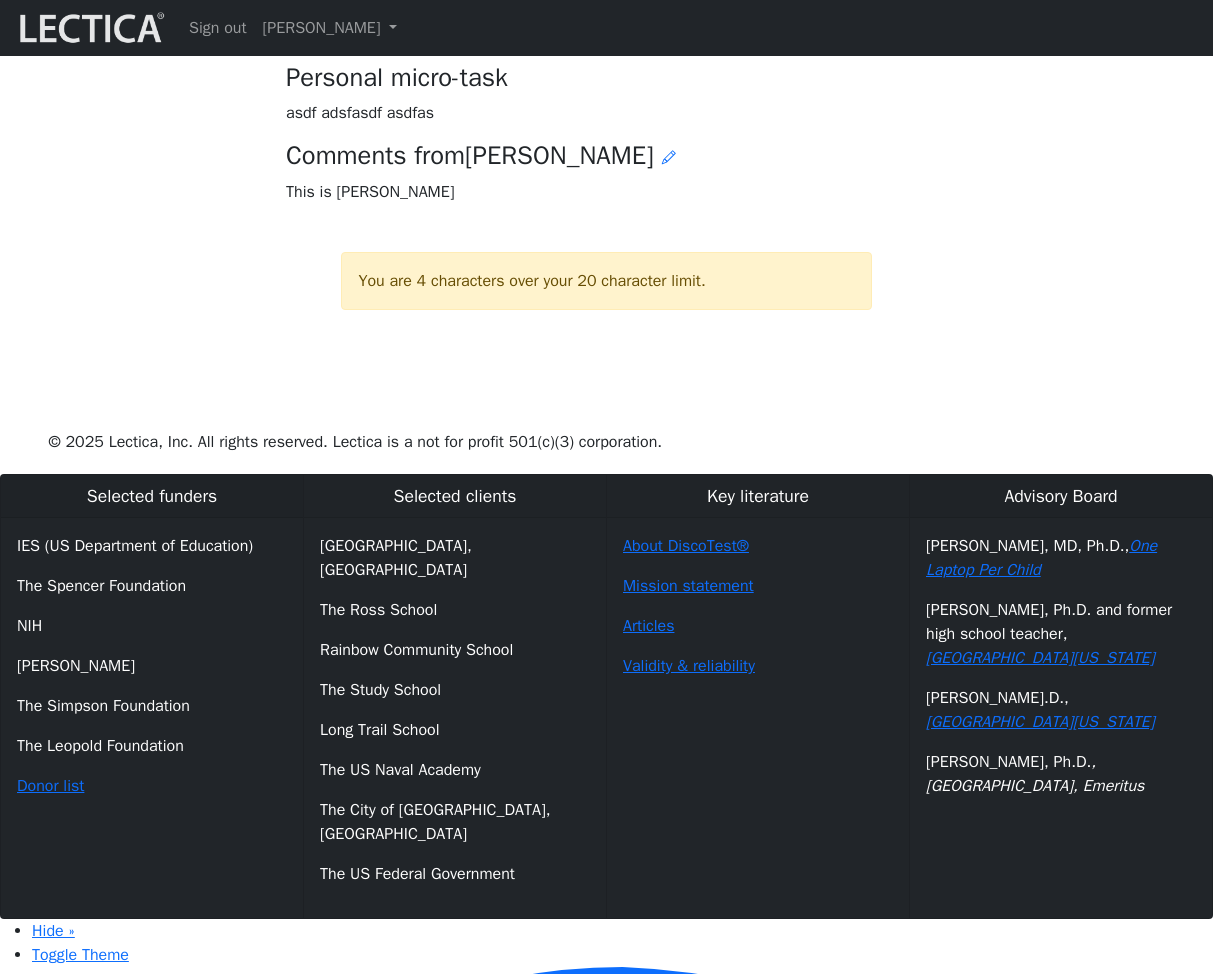 click on "asdfaI except a very basic spell-checker" at bounding box center [606, 35] 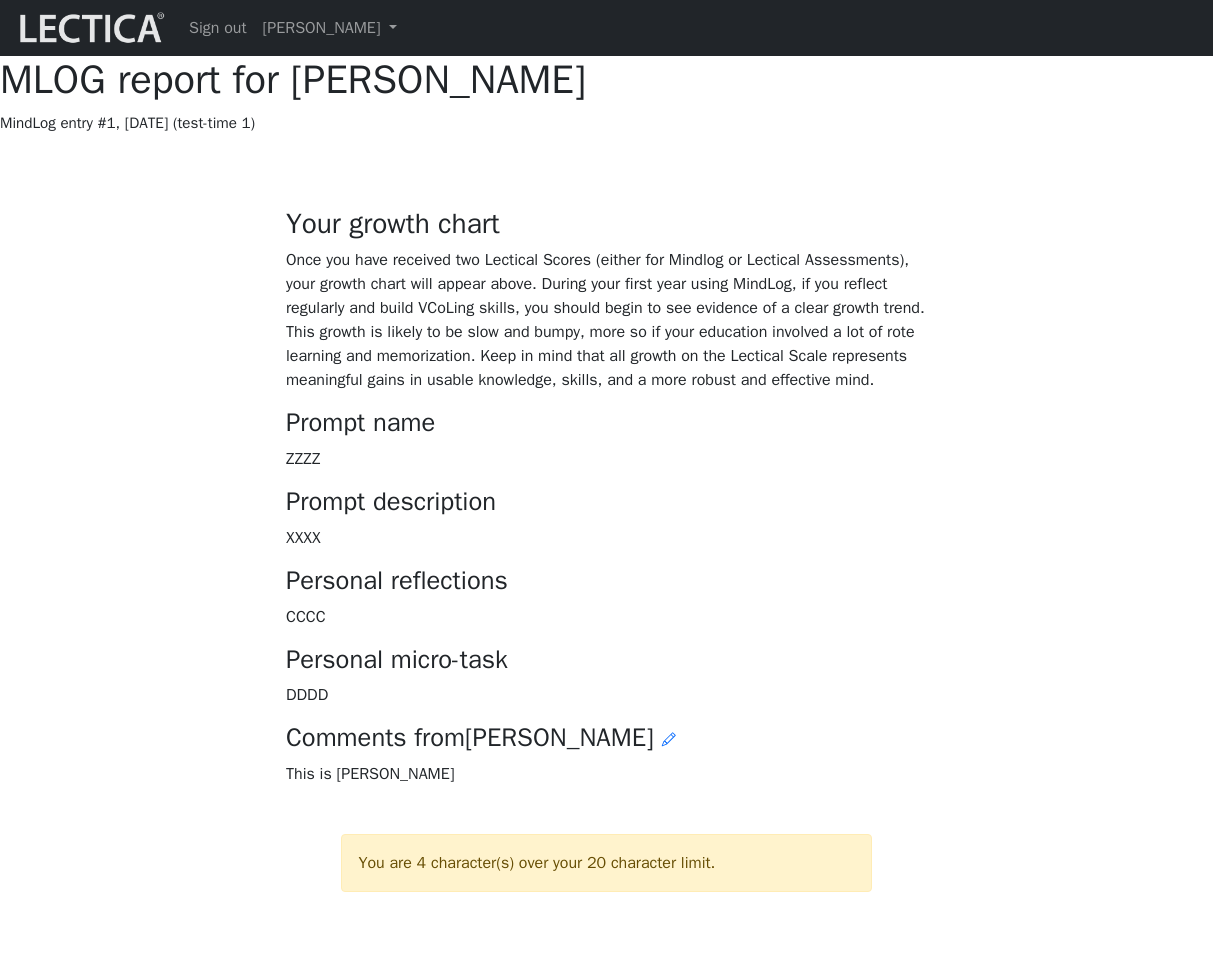 scroll, scrollTop: 582, scrollLeft: 0, axis: vertical 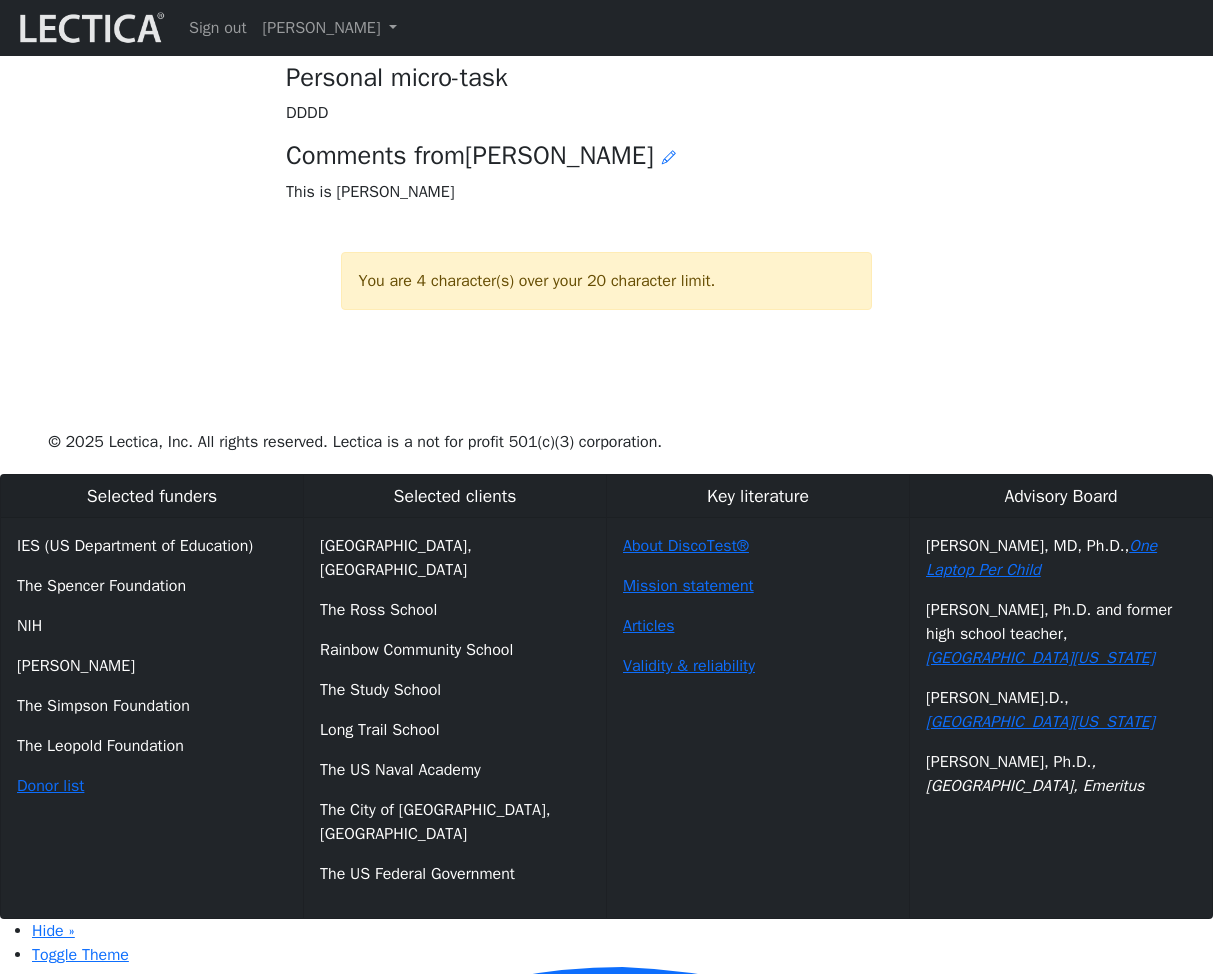 click on "Personal reflections" at bounding box center [606, -1] 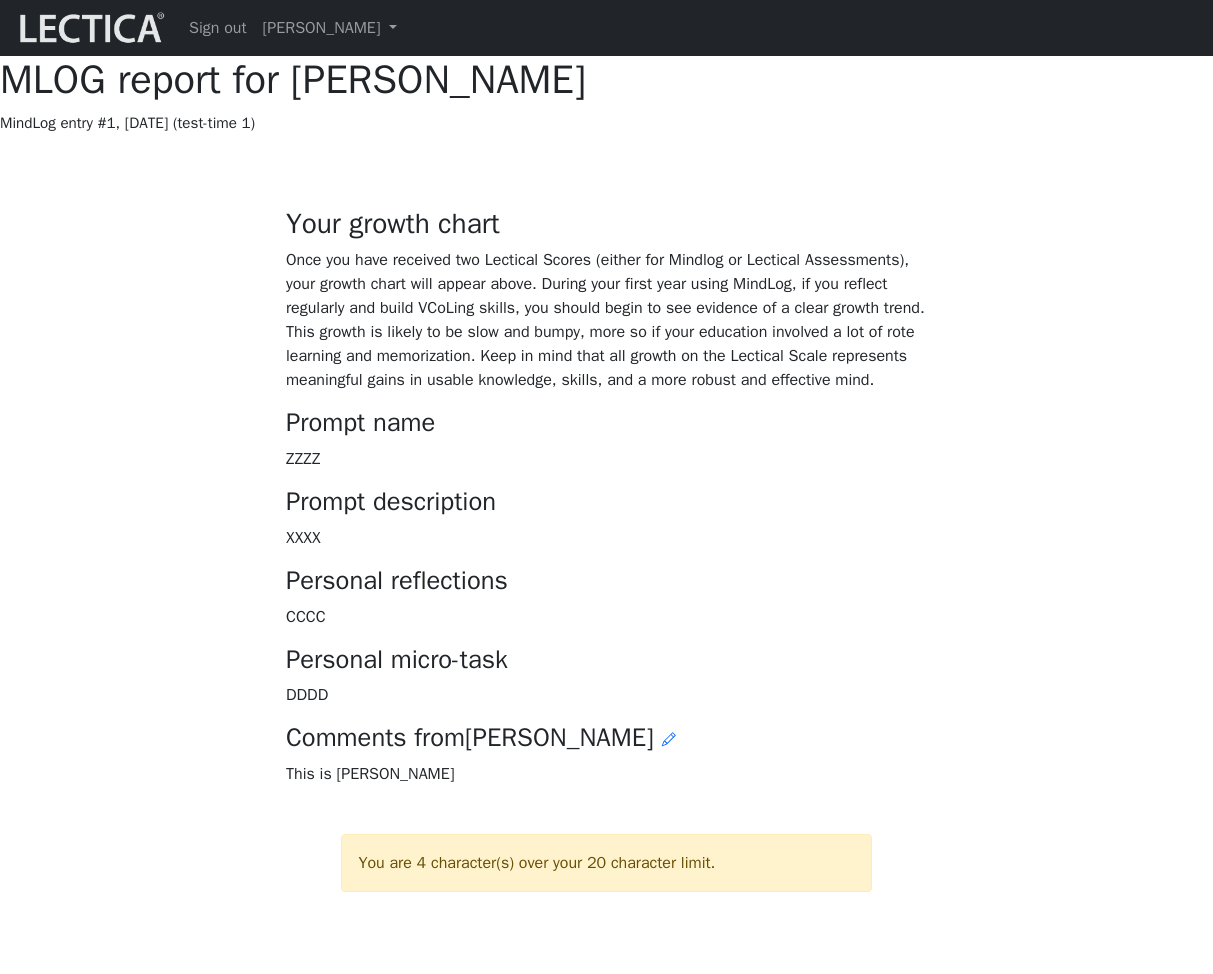 scroll, scrollTop: 582, scrollLeft: 0, axis: vertical 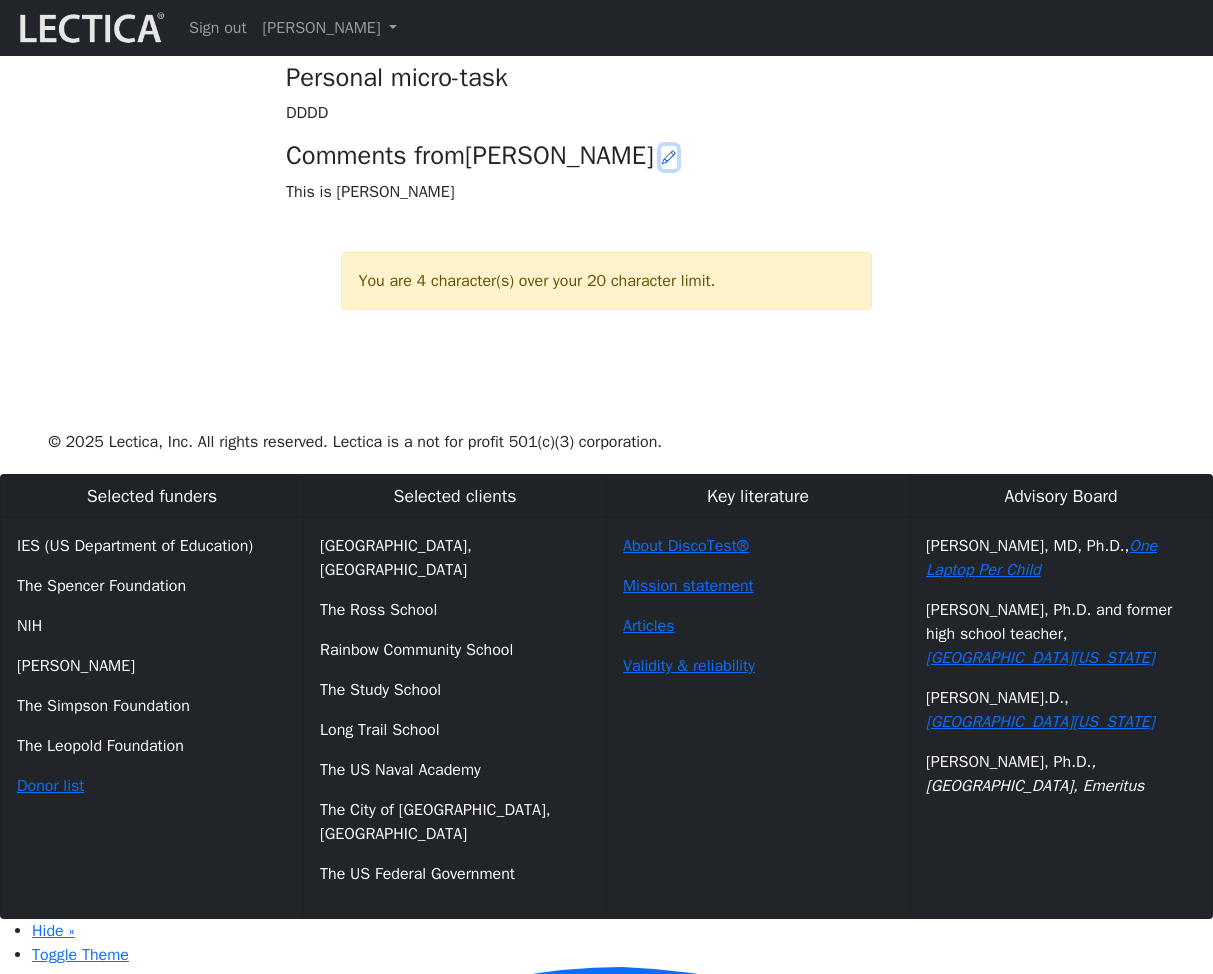 click at bounding box center [669, 157] 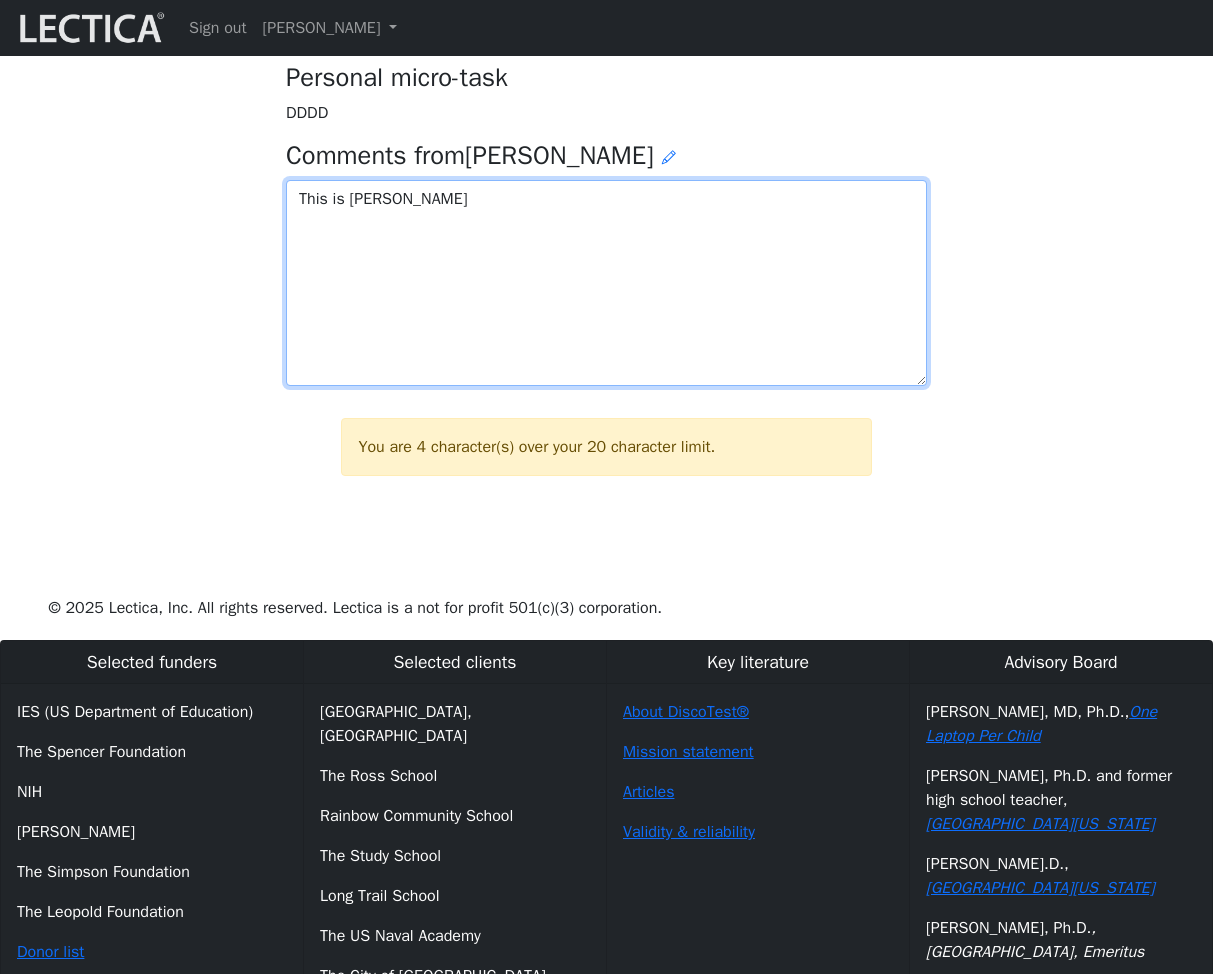 click on "This is [PERSON_NAME]" at bounding box center (606, 283) 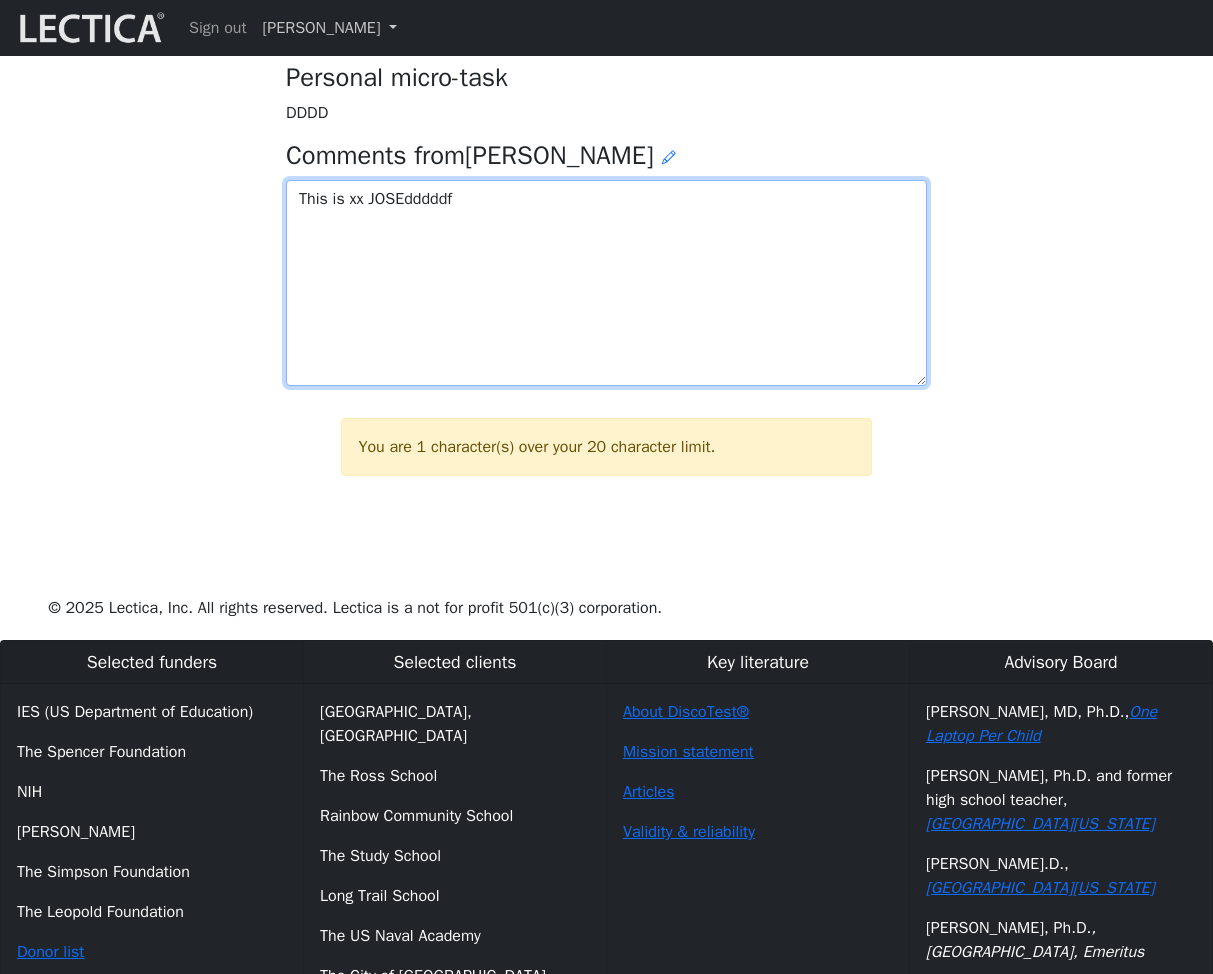 type on "This is xx JOSEdddddf" 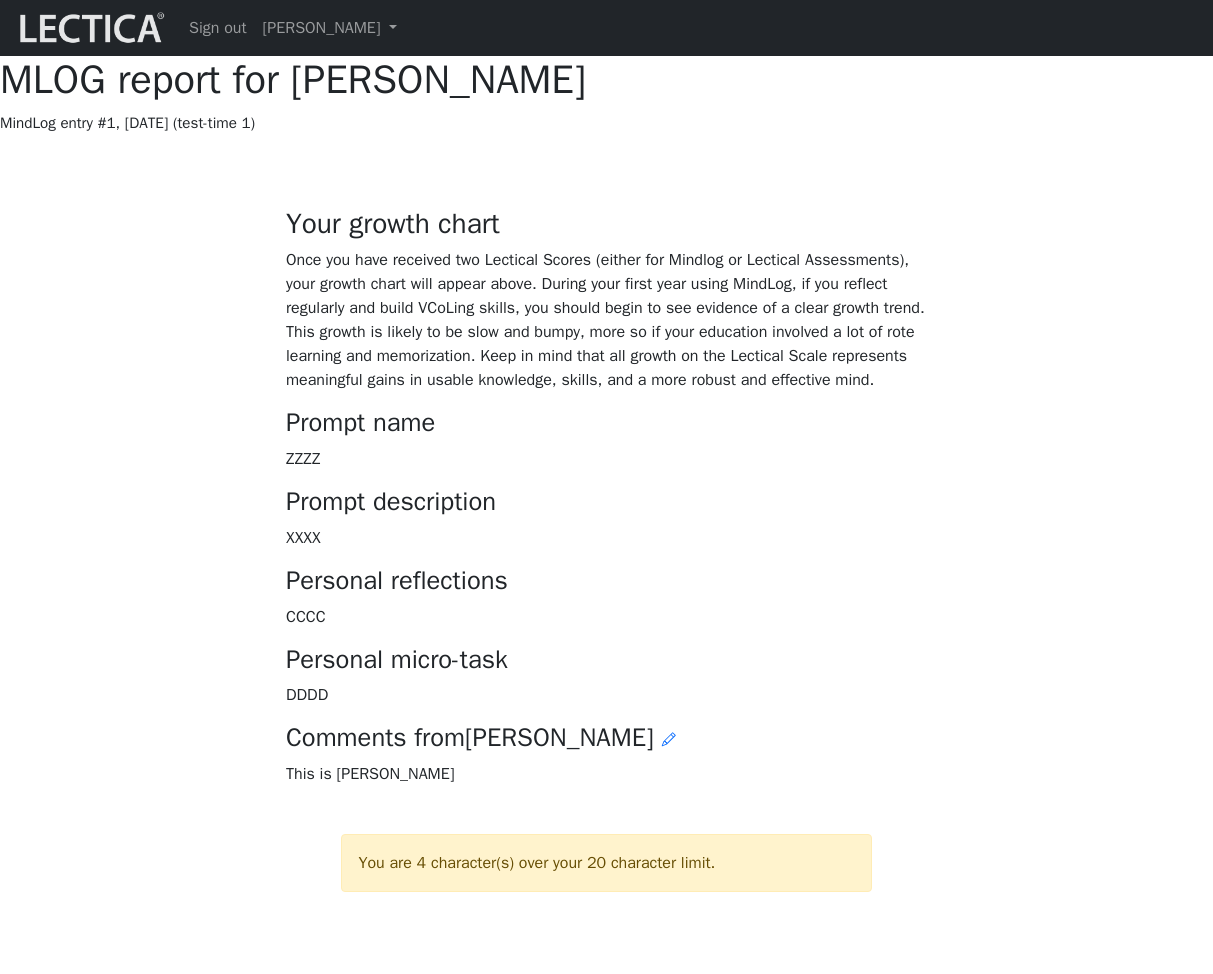 scroll, scrollTop: 582, scrollLeft: 0, axis: vertical 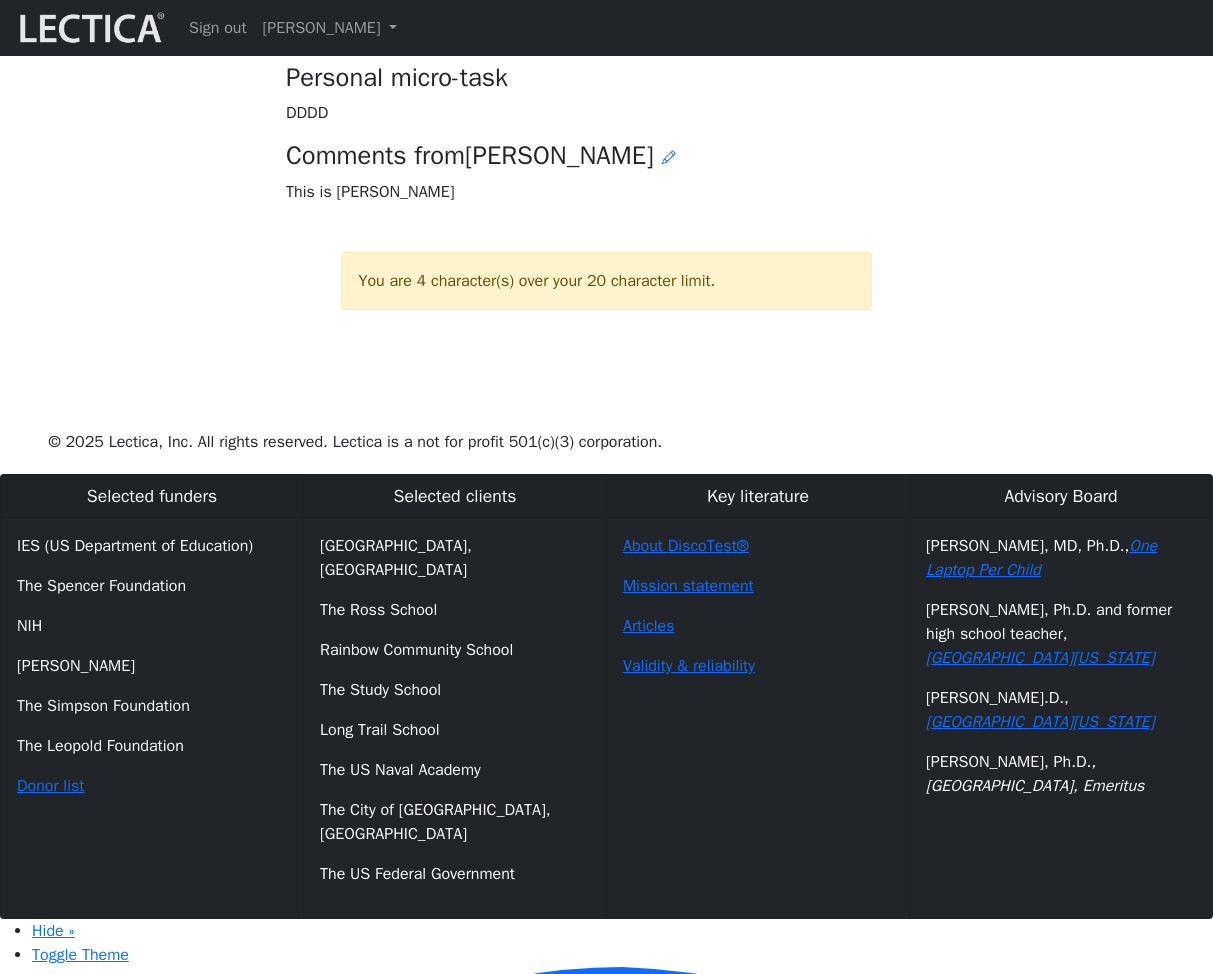 click on "This is [PERSON_NAME]" at bounding box center [606, 192] 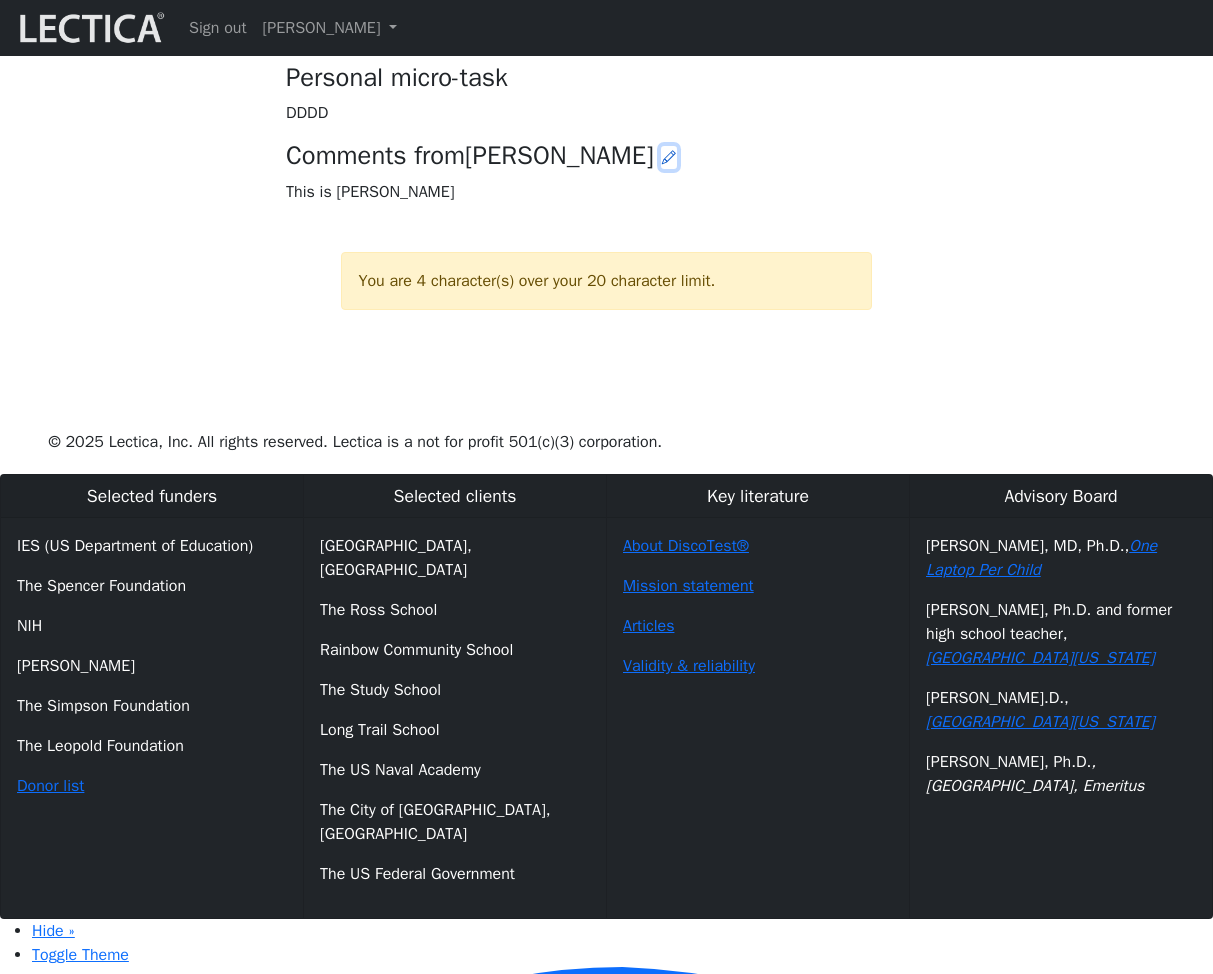 click at bounding box center (669, 157) 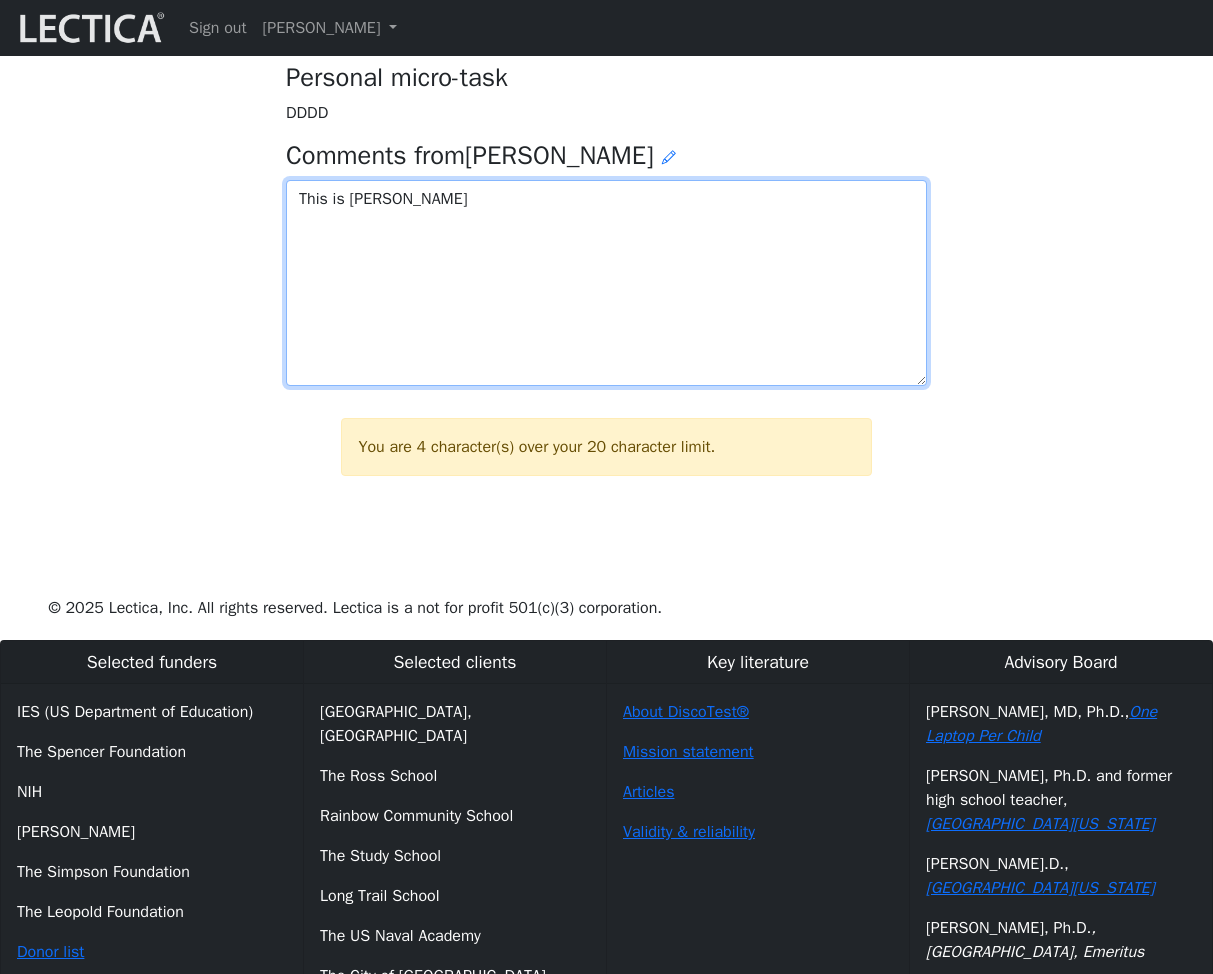 click on "This is [PERSON_NAME]" at bounding box center [606, 283] 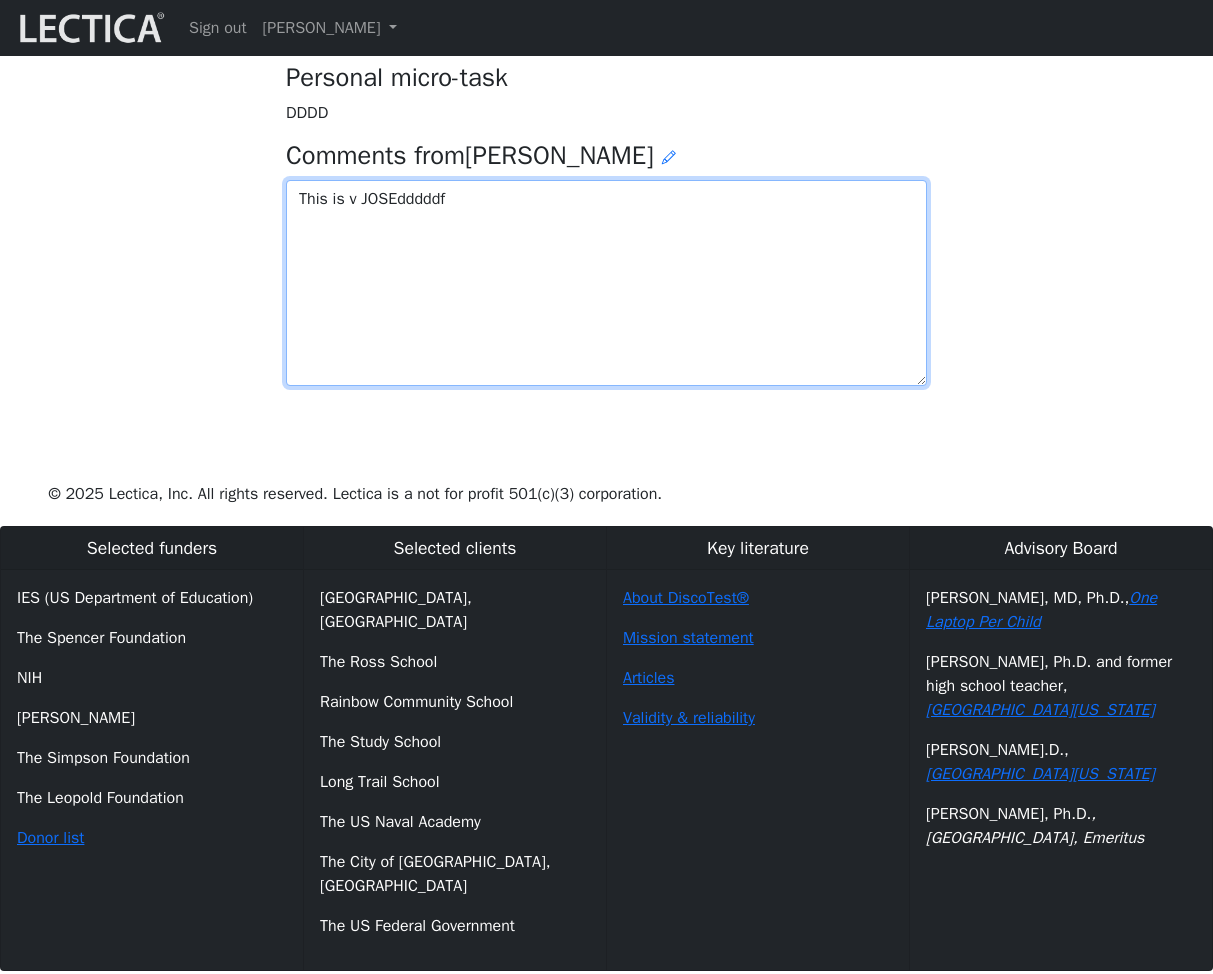 type on "This is v JOSEdddddf" 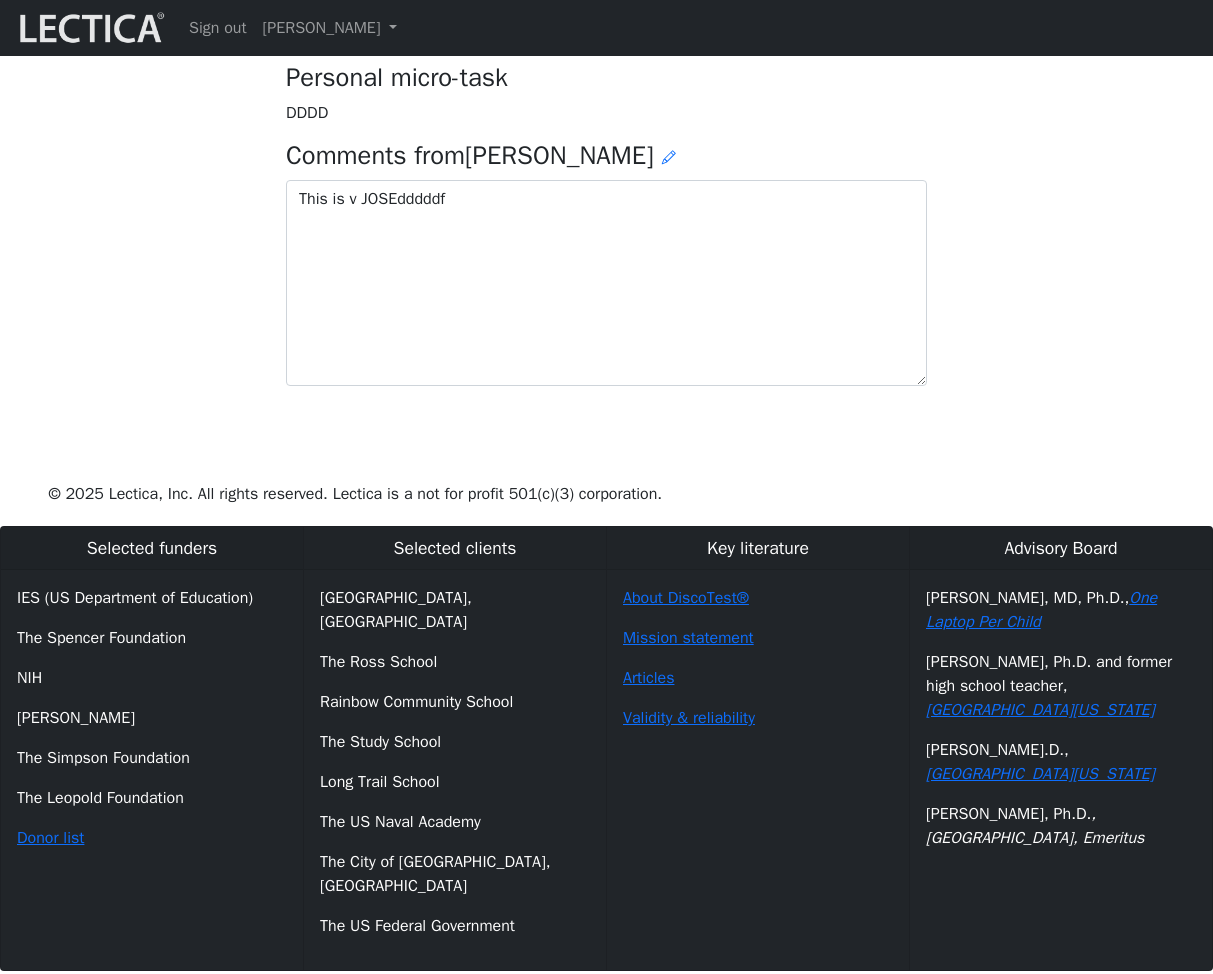 click on "Your growth chart   Once you have received two Lectical Scores (either for Mindlog or Lectical Assessments), your
growth
chart will appear above. During your first year using MindLog, if you reflect regularly and
build VCoLing
skills, you should begin to see evidence of a clear growth trend. This growth is likely to
be slow and bumpy,
more so if your education involved a lot of rote learning and memorization. Keep in mind
that all growth on
the Lectical Scale represents meaningful gains in usable knowledge, skills, and a more
robust and effective
mind.
Prompt name
ZZZZ     Prompt description
XXXX       CCCC       DDDD     Comments from  [PERSON_NAME]" at bounding box center (606, 5) 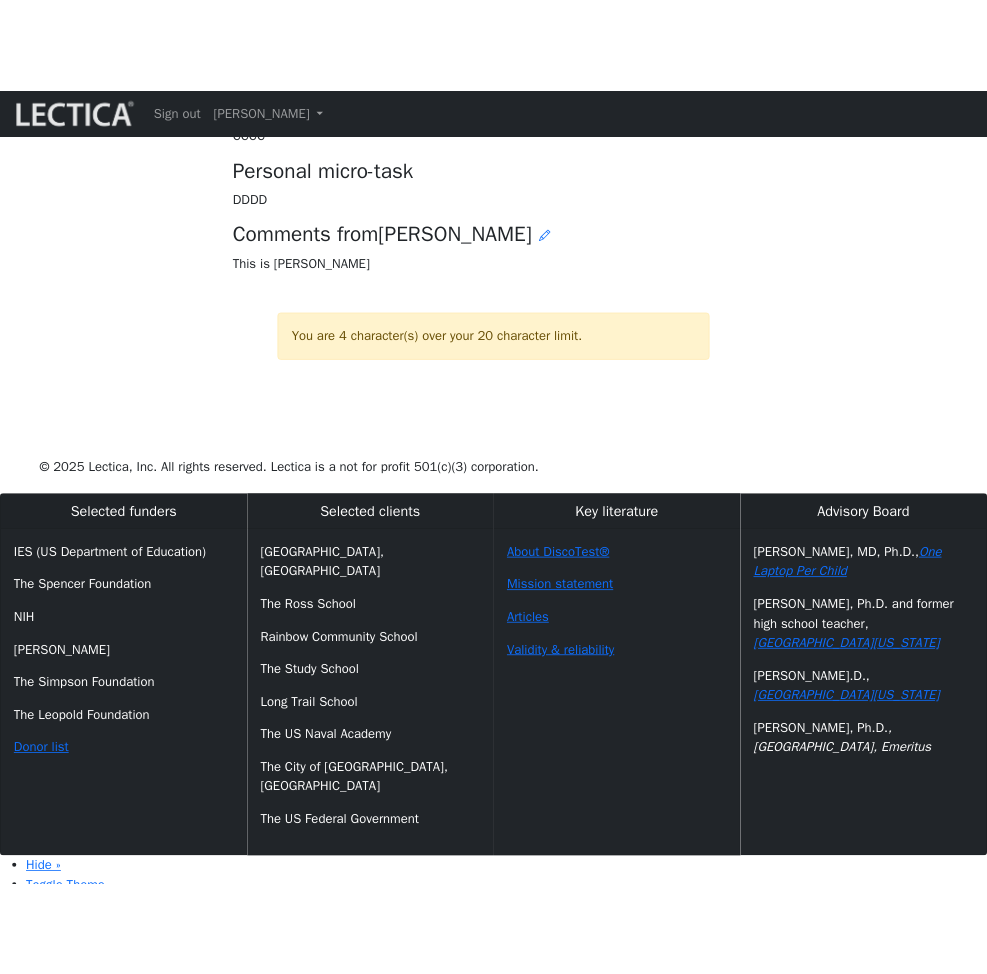 scroll, scrollTop: 908, scrollLeft: 0, axis: vertical 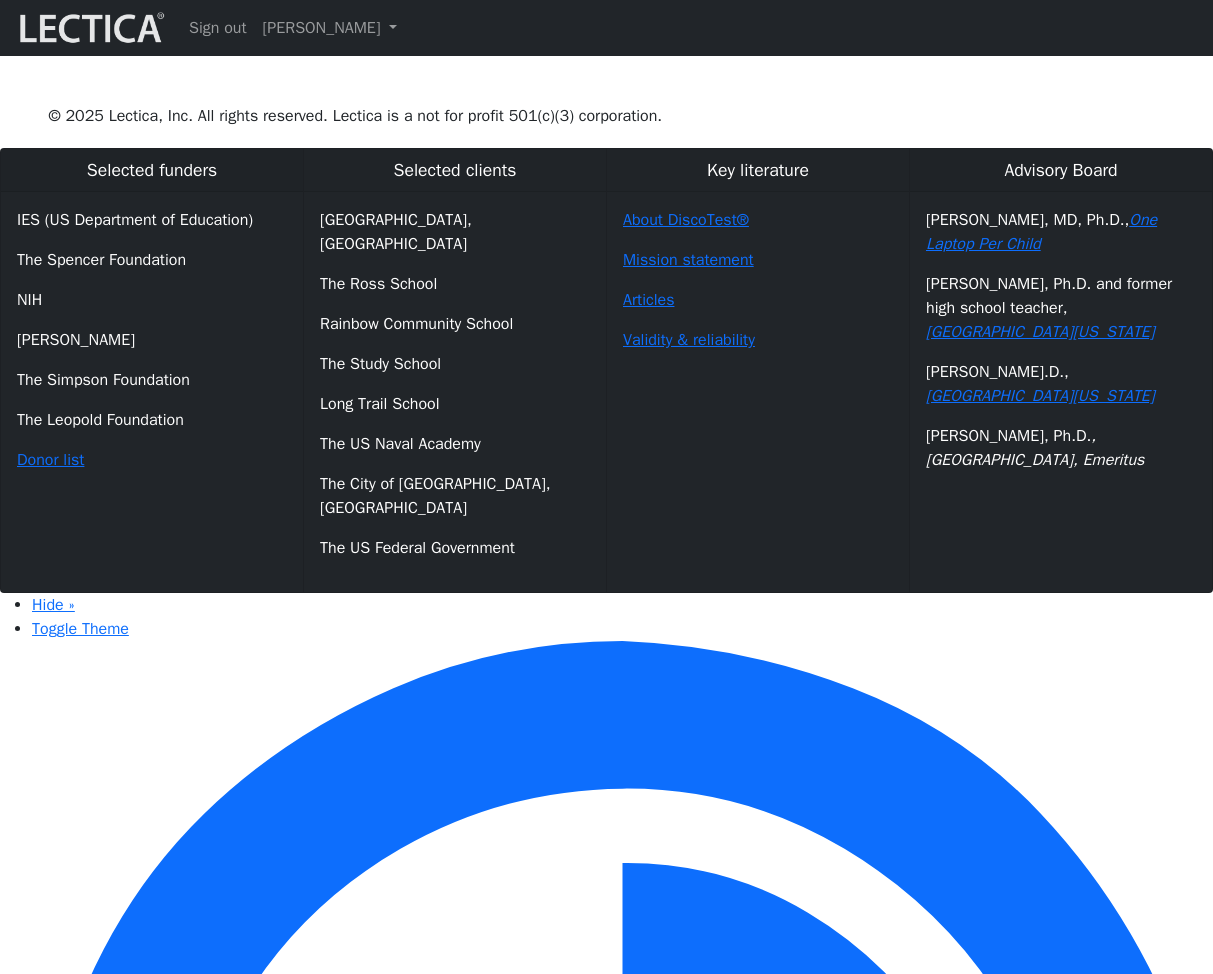 click at bounding box center [669, -169] 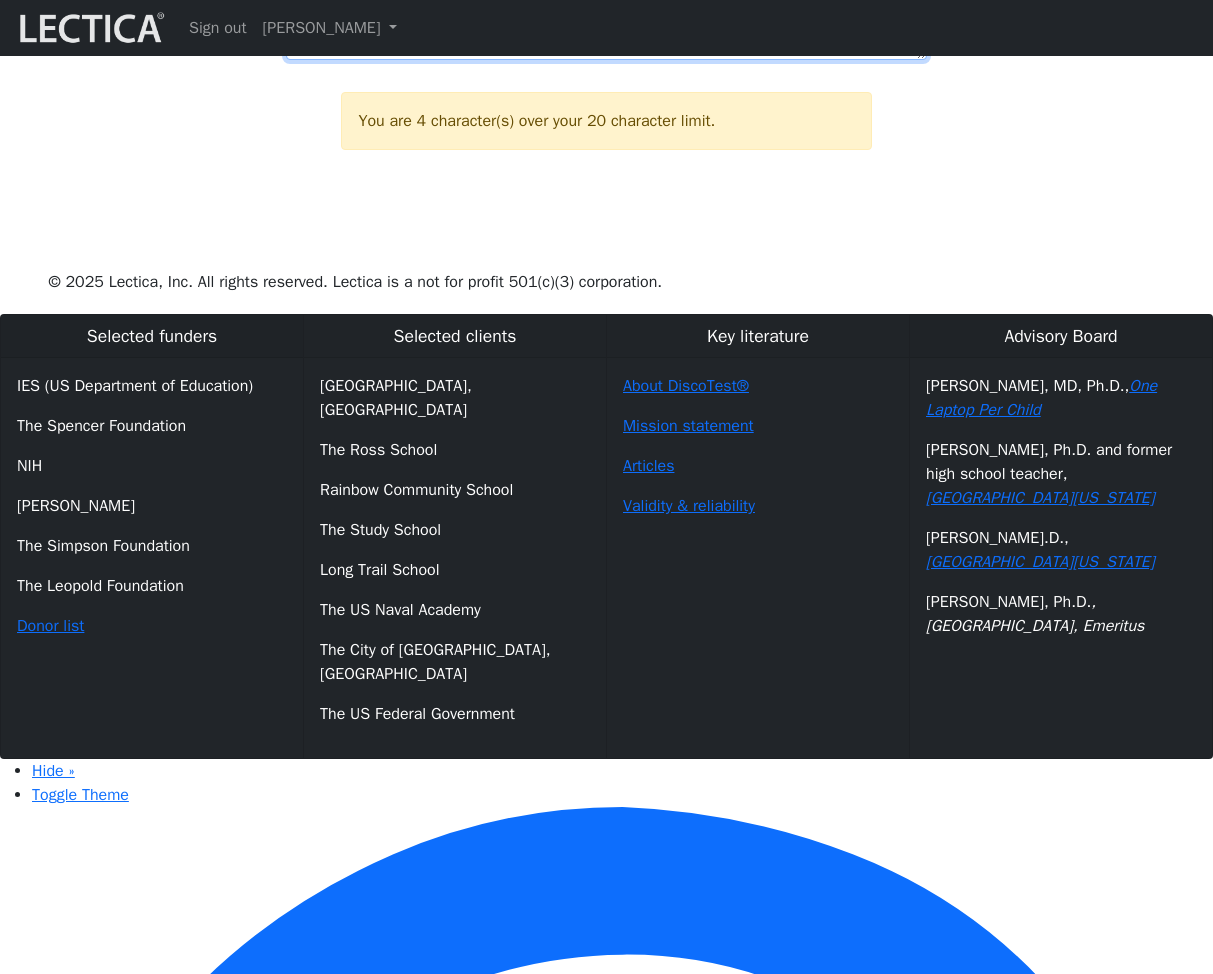 click on "This is [PERSON_NAME]" at bounding box center [606, -43] 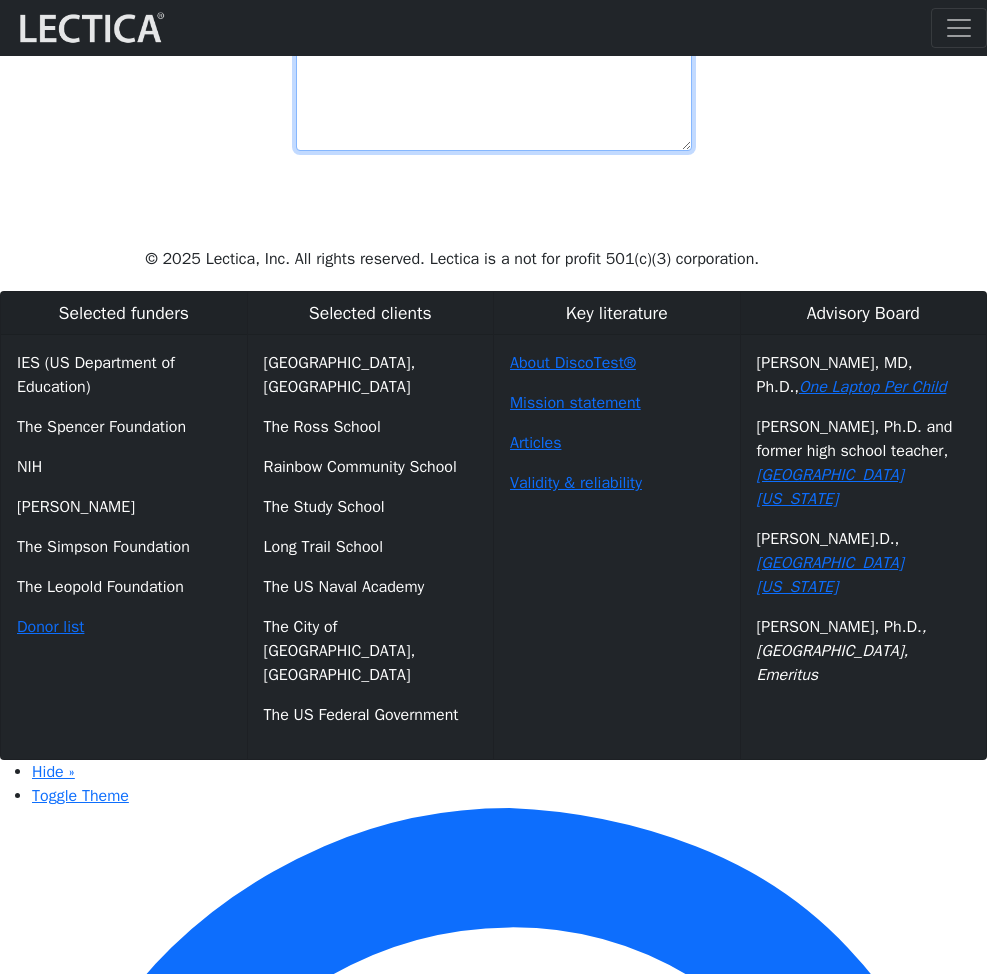 click on "This is x JOSEdddddf" at bounding box center (494, 48) 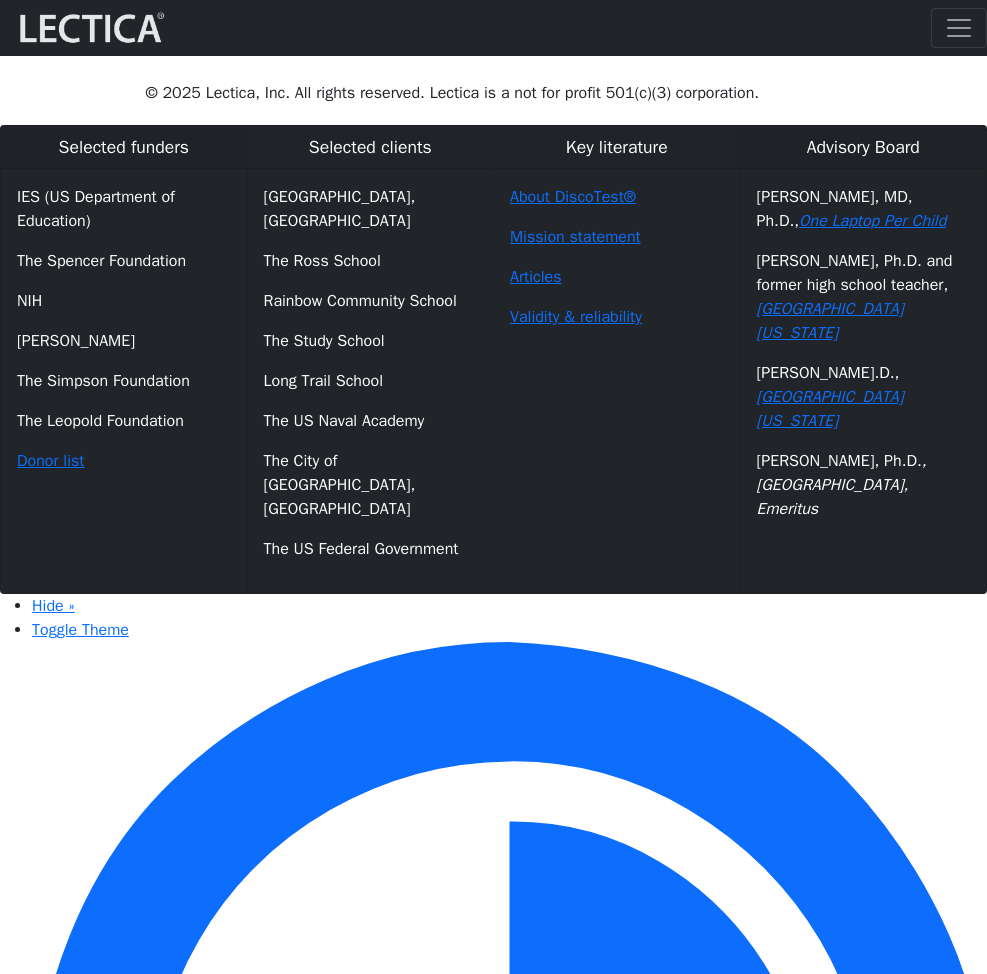 click on "Your growth chart   Once you have received two Lectical Scores (either for Mindlog or Lectical Assessments), your
growth
chart will appear above. During your first year using MindLog, if you reflect regularly and
build VCoLing
skills, you should begin to see evidence of a clear growth trend. This growth is likely to
be slow and bumpy,
more so if your education involved a lot of rote learning and memorization. Keep in mind
that all growth on
the Lectical Scale represents meaningful gains in usable knowledge, skills, and a more
robust and effective
mind.
Prompt name
ZZZZ     Prompt description
XXXX       CCCC       DDDD     Comments from  Benny" at bounding box center [494, -384] 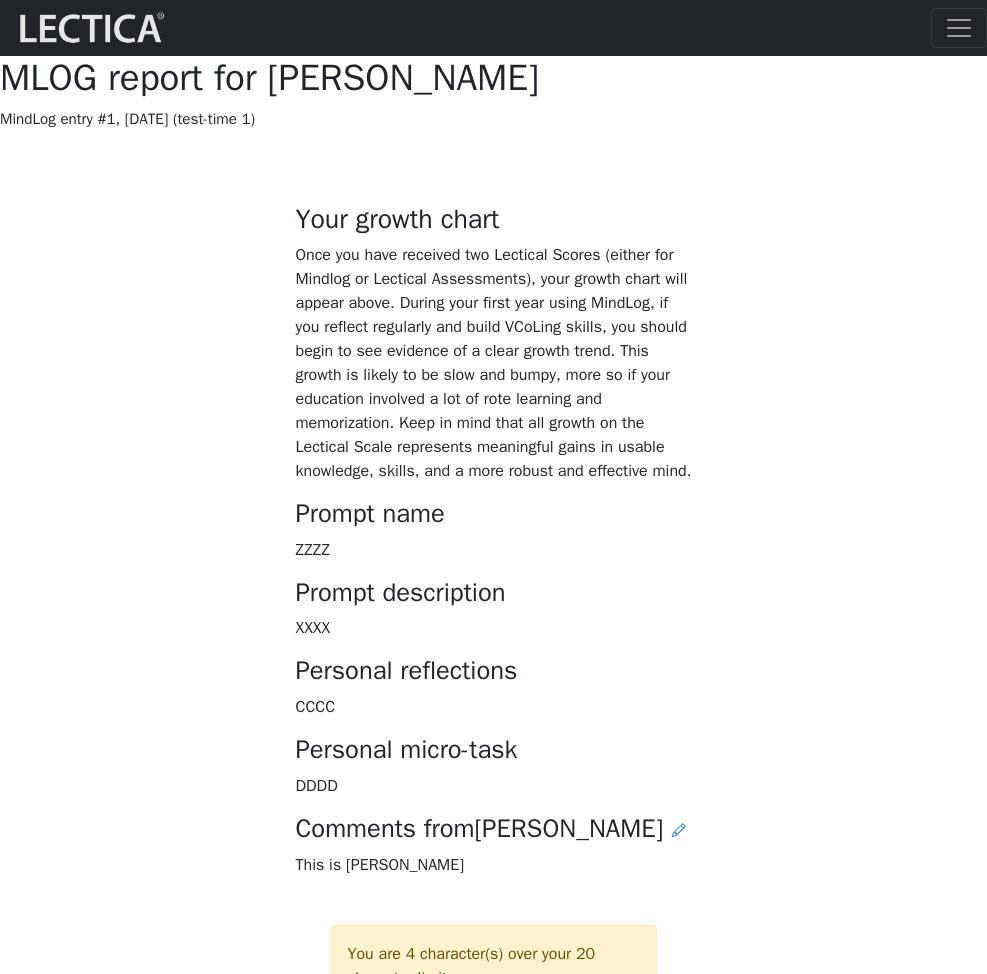 scroll, scrollTop: 830, scrollLeft: 0, axis: vertical 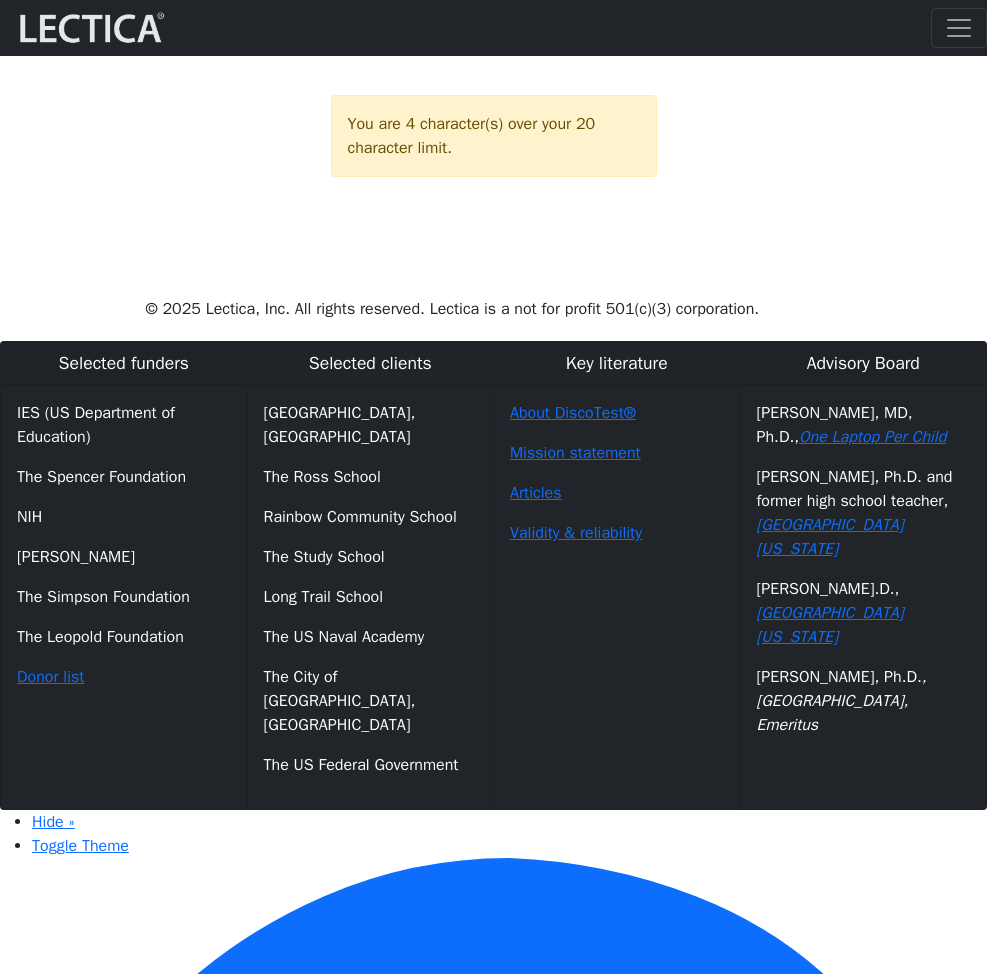 click at bounding box center [679, 0] 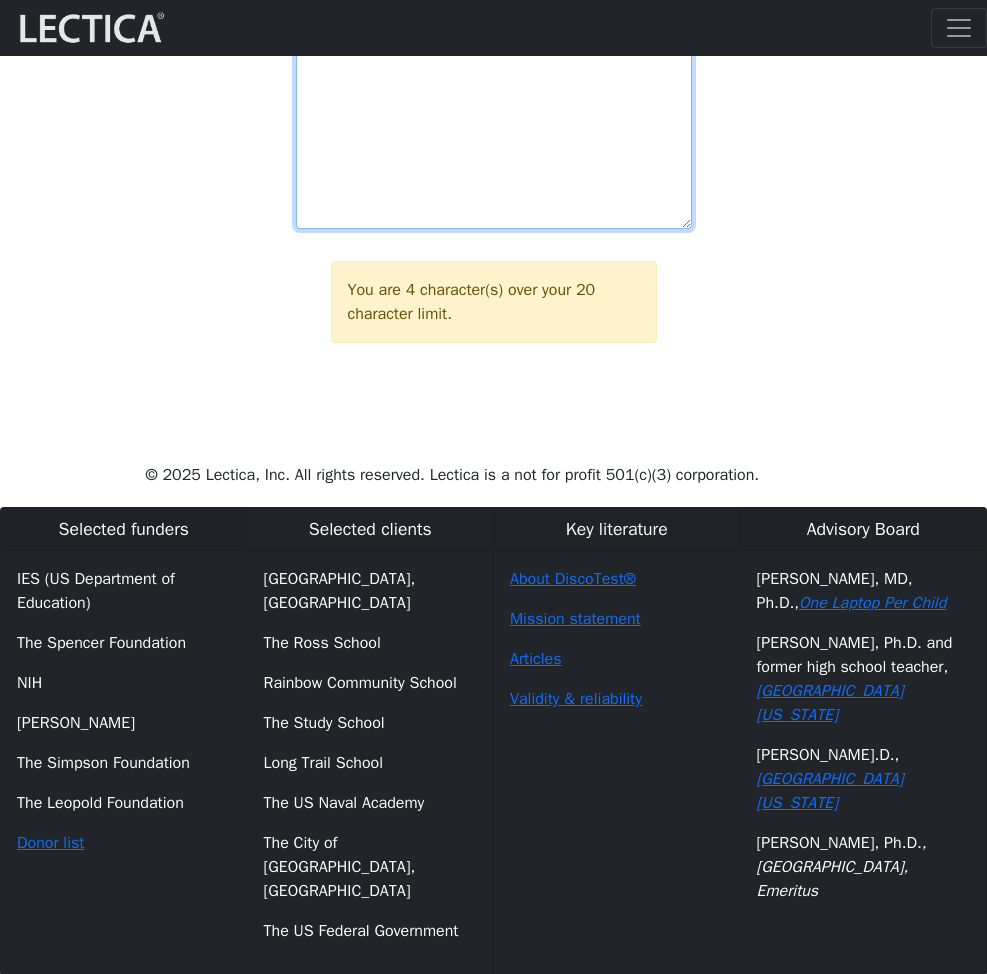 click on "This is [PERSON_NAME]" at bounding box center [494, 126] 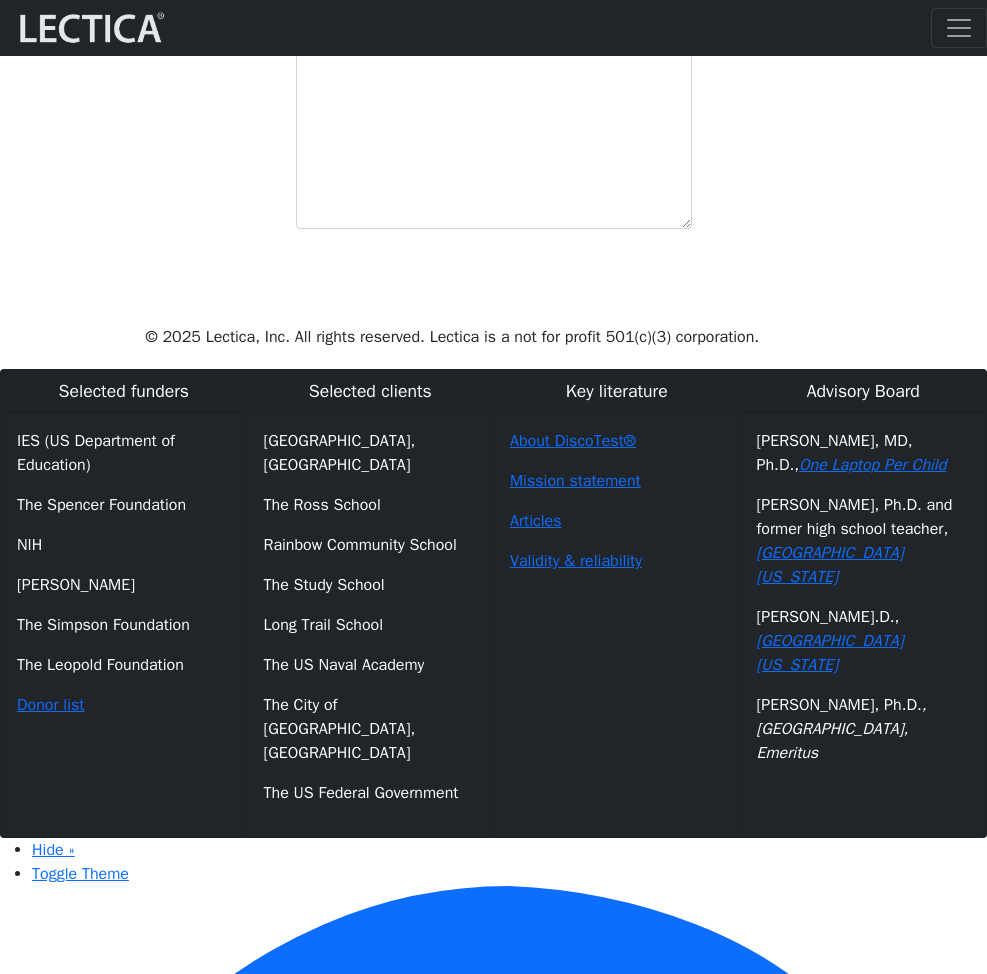 click on "Your growth chart   Once you have received two Lectical Scores (either for Mindlog or Lectical Assessments), your
growth
chart will appear above. During your first year using MindLog, if you reflect regularly and
build VCoLing
skills, you should begin to see evidence of a clear growth trend. This growth is likely to
be slow and bumpy,
more so if your education involved a lot of rote learning and memorization. Keep in mind
that all growth on
the Lectical Scale represents meaningful gains in usable knowledge, skills, and a more
robust and effective
mind.
Prompt name
ZZZZ     Prompt description
XXXX       CCCC       DDDD     Comments from  [PERSON_NAME]" at bounding box center [494, -223] 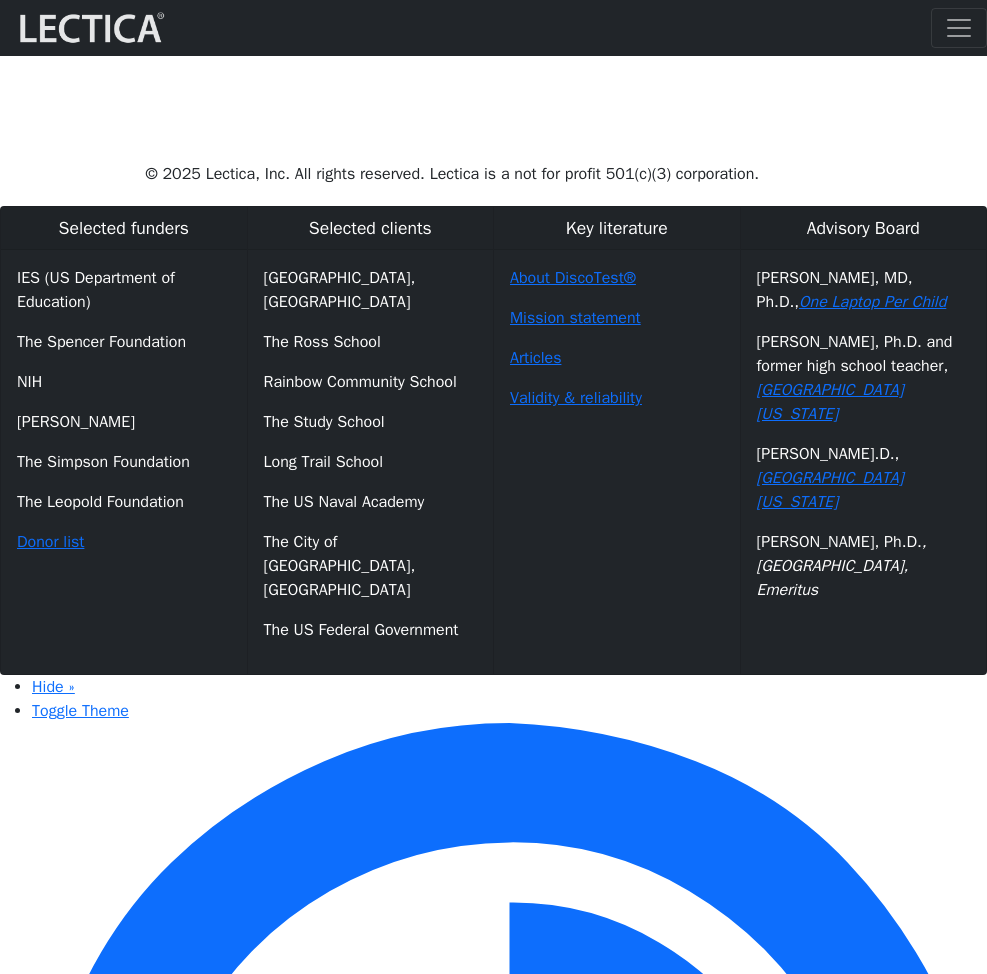 scroll, scrollTop: 828, scrollLeft: 0, axis: vertical 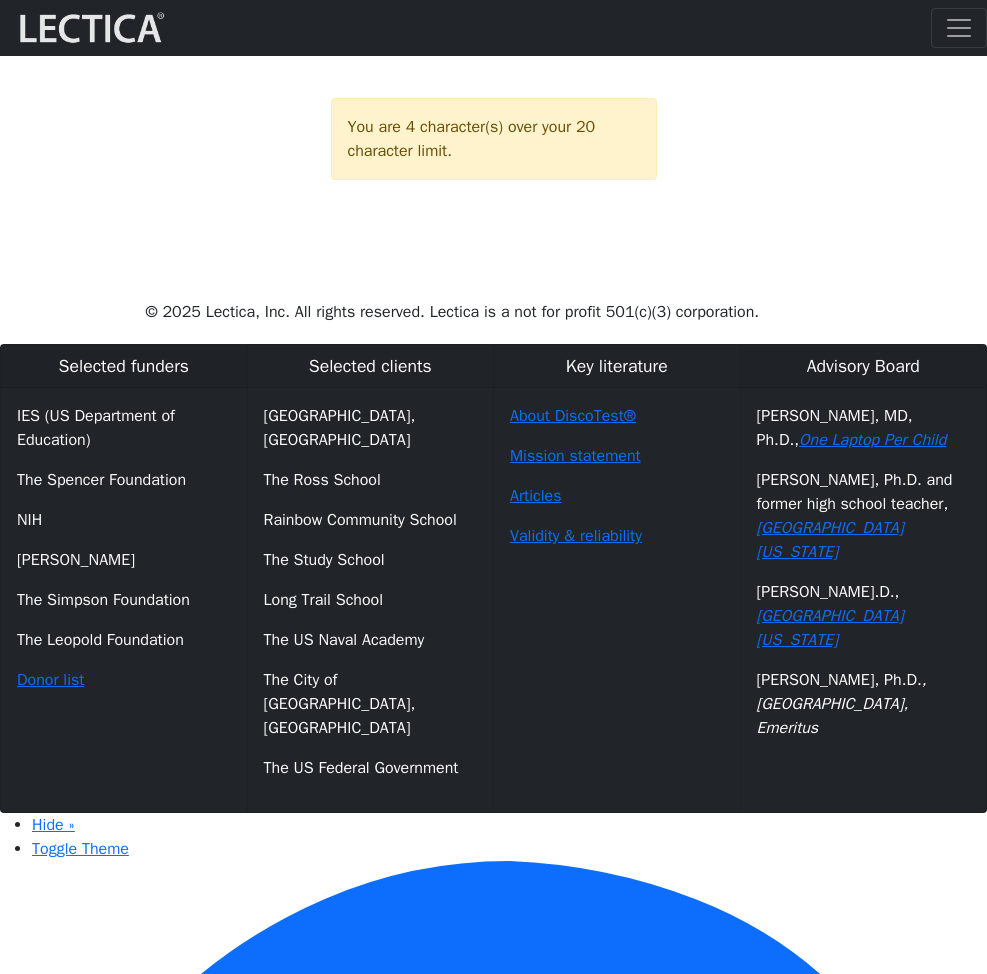 click at bounding box center [679, 3] 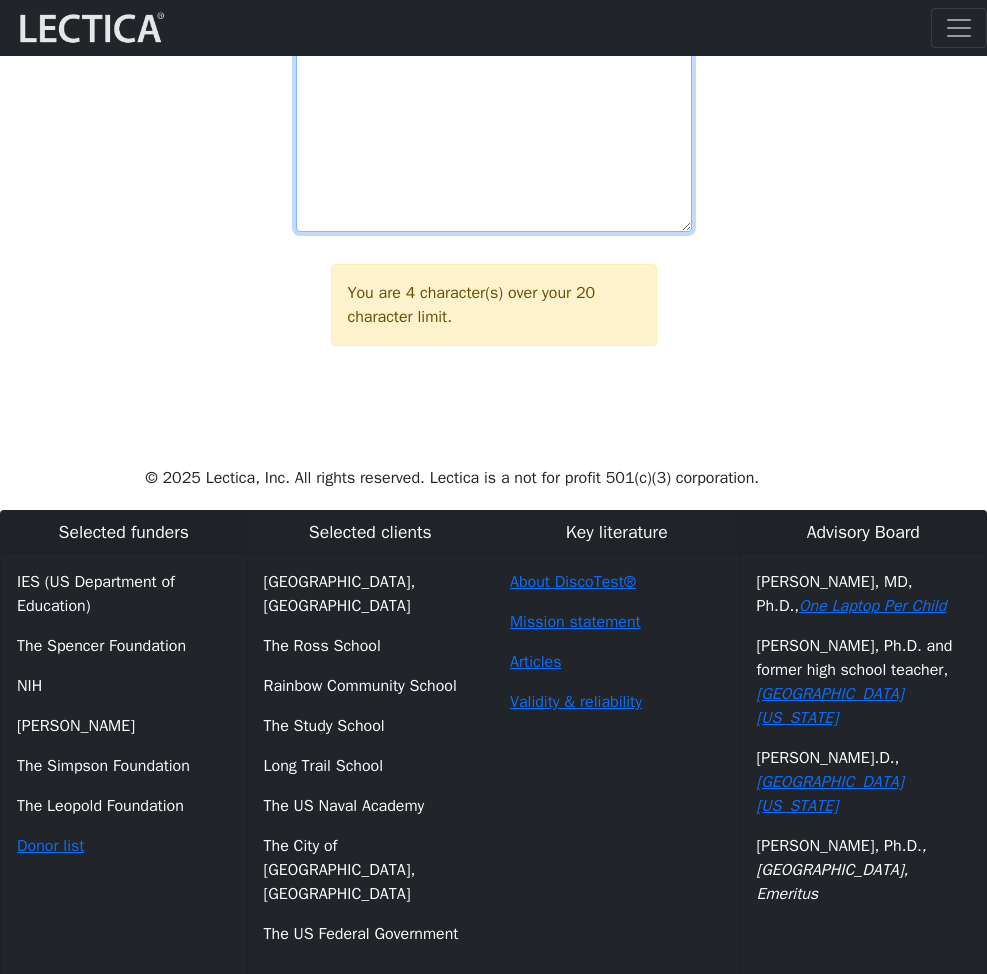 click on "This is [PERSON_NAME]" at bounding box center [494, 129] 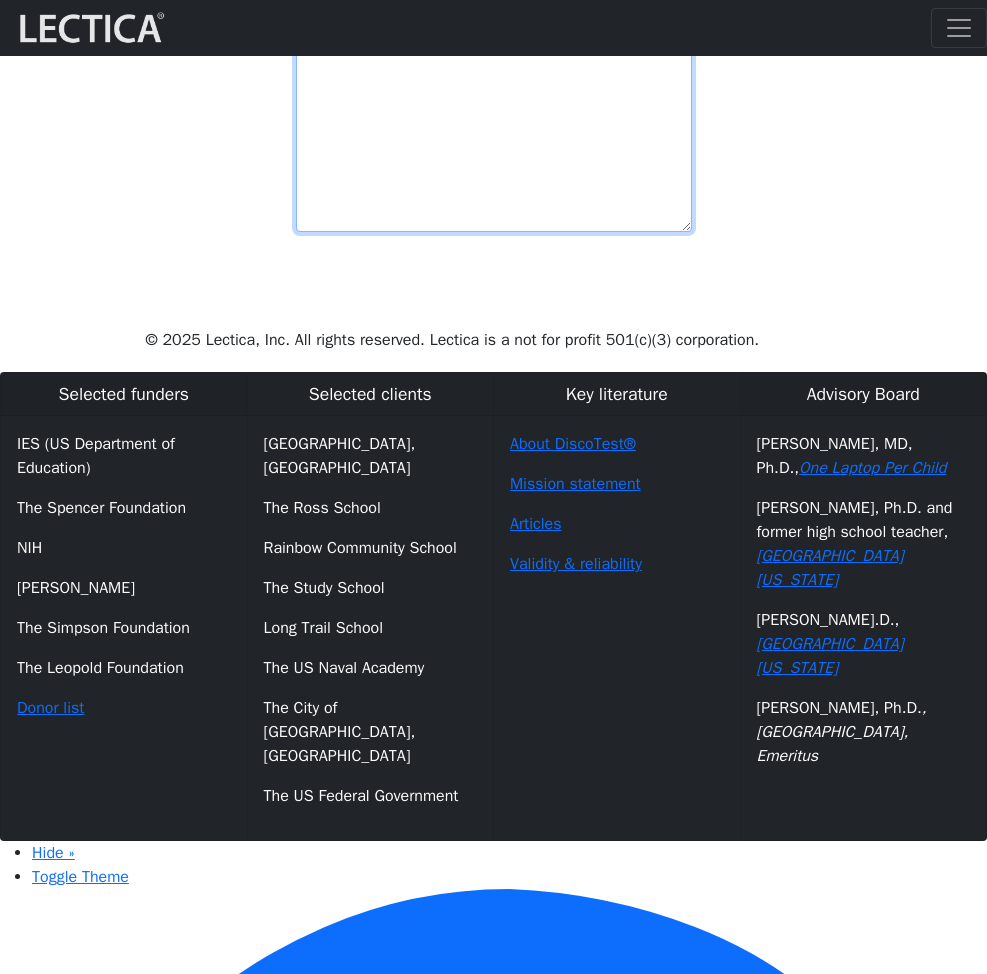 type on "This is x JOSEdddddf" 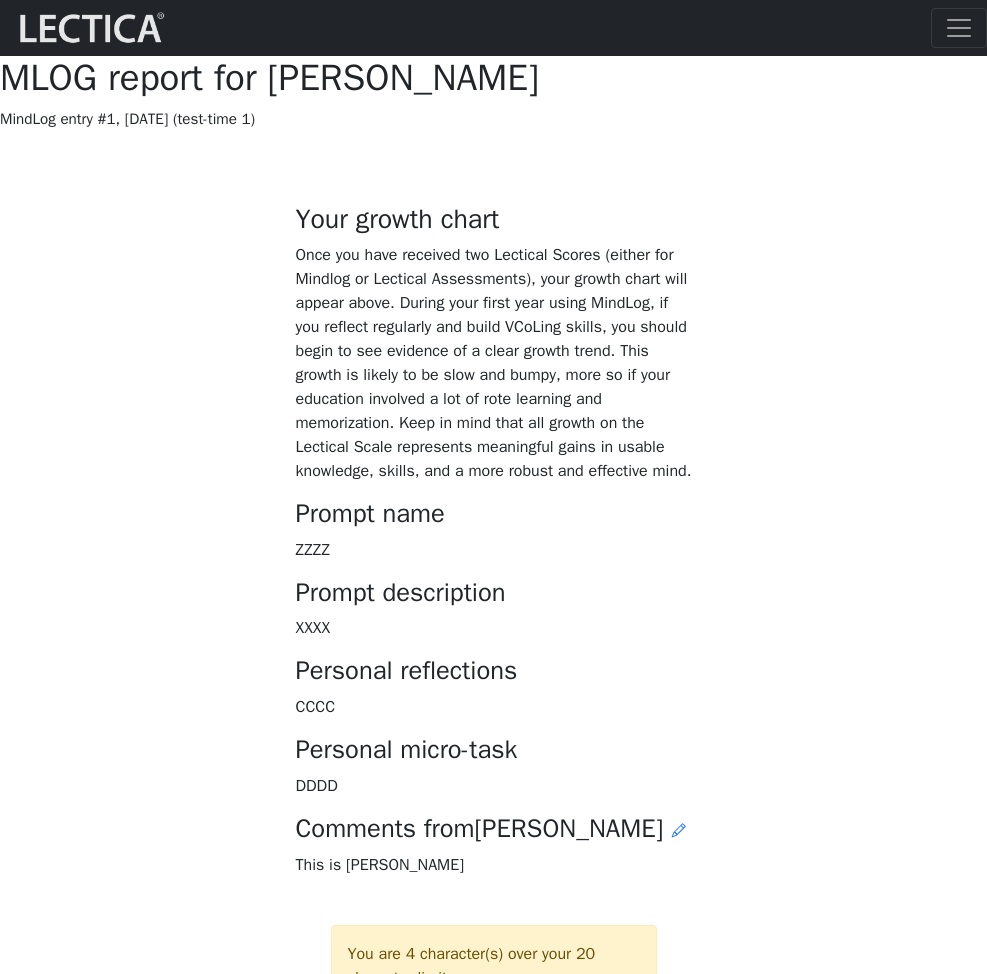 scroll, scrollTop: 825, scrollLeft: 0, axis: vertical 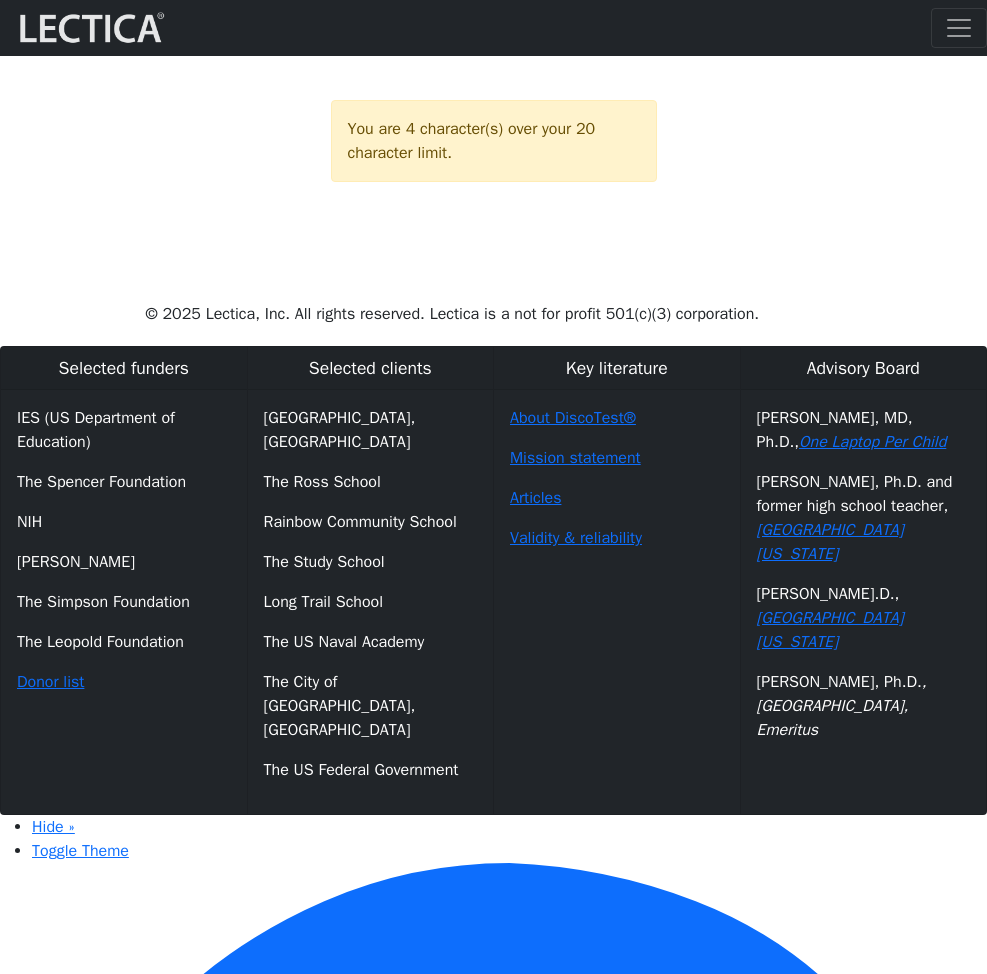 click at bounding box center (679, 5) 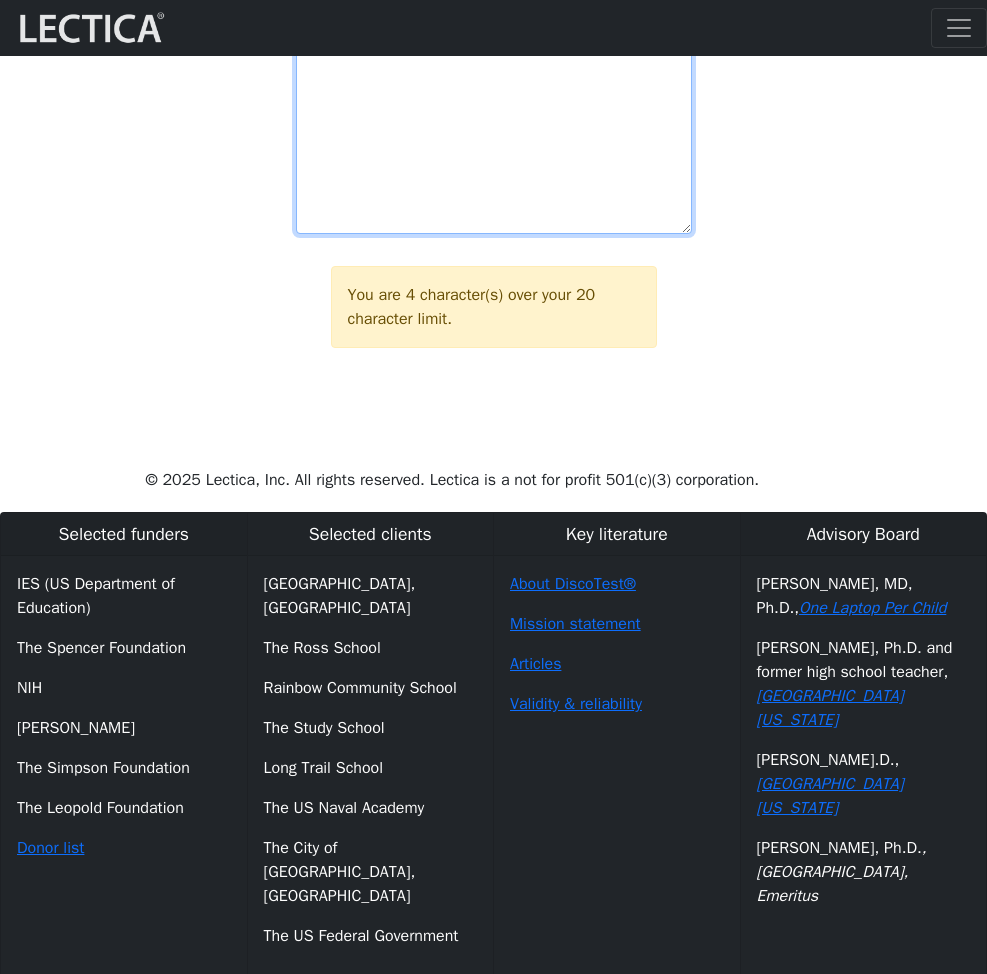 click on "This is benny JOSEdddddf" at bounding box center (494, 131) 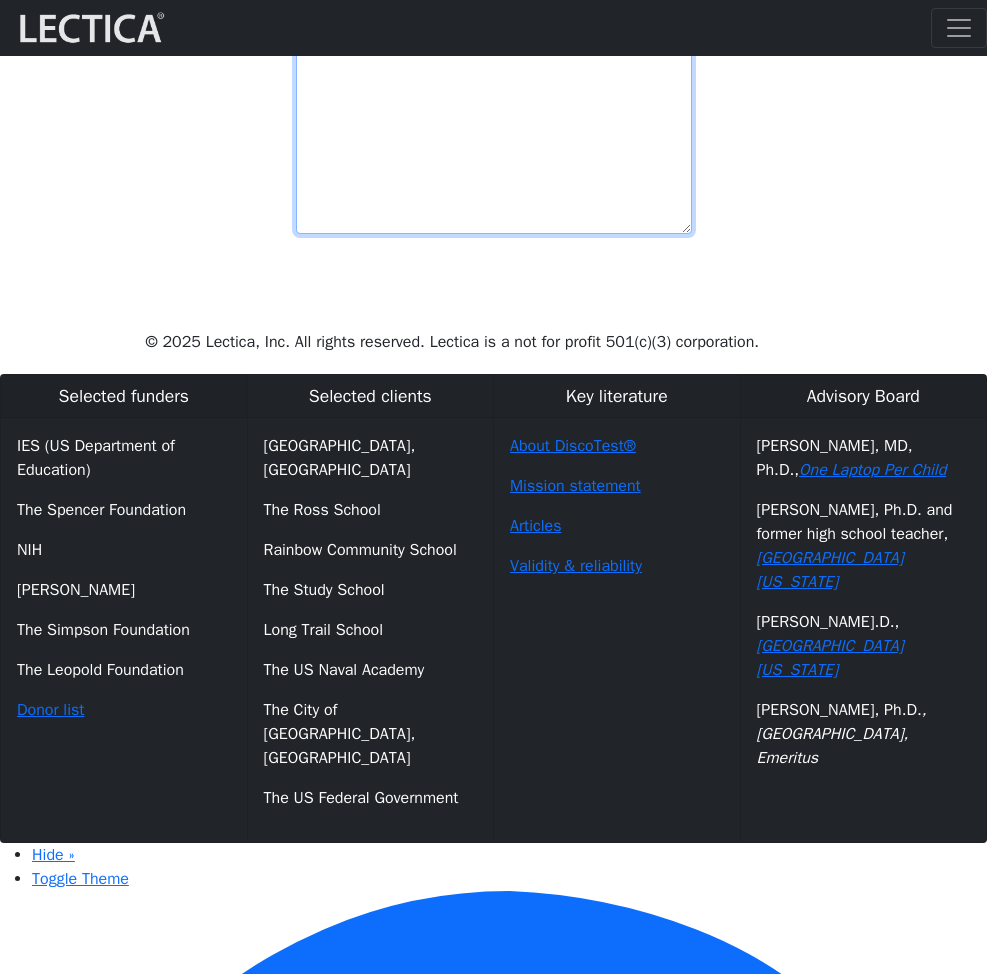 type on "This is benny" 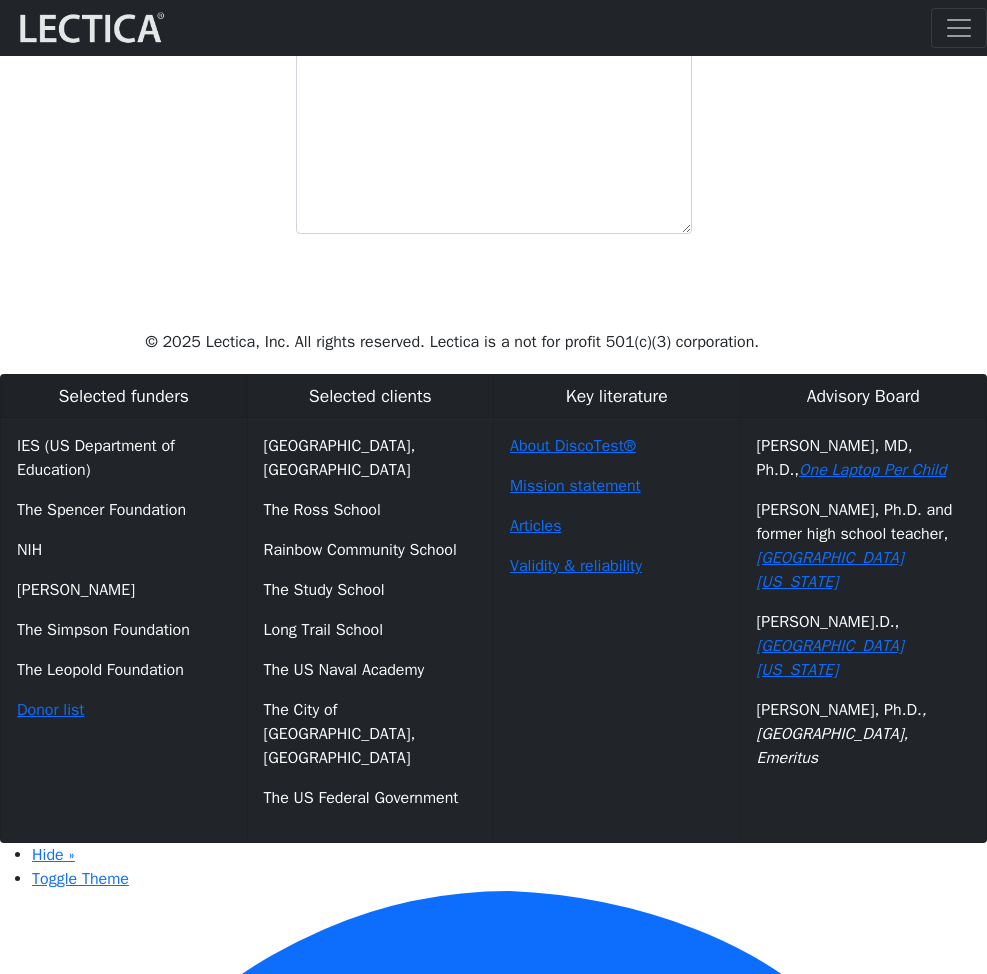 click on "Your growth chart   Once you have received two Lectical Scores (either for Mindlog or Lectical Assessments), your
growth
chart will appear above. During your first year using MindLog, if you reflect regularly and
build VCoLing
skills, you should begin to see evidence of a clear growth trend. This growth is likely to
be slow and bumpy,
more so if your education involved a lot of rote learning and memorization. Keep in mind
that all growth on
the Lectical Scale represents meaningful gains in usable knowledge, skills, and a more
robust and effective
mind.
Prompt name
ZZZZ     Prompt description
XXXX       CCCC       DDDD     Comments from  [PERSON_NAME]" at bounding box center (493, -218) 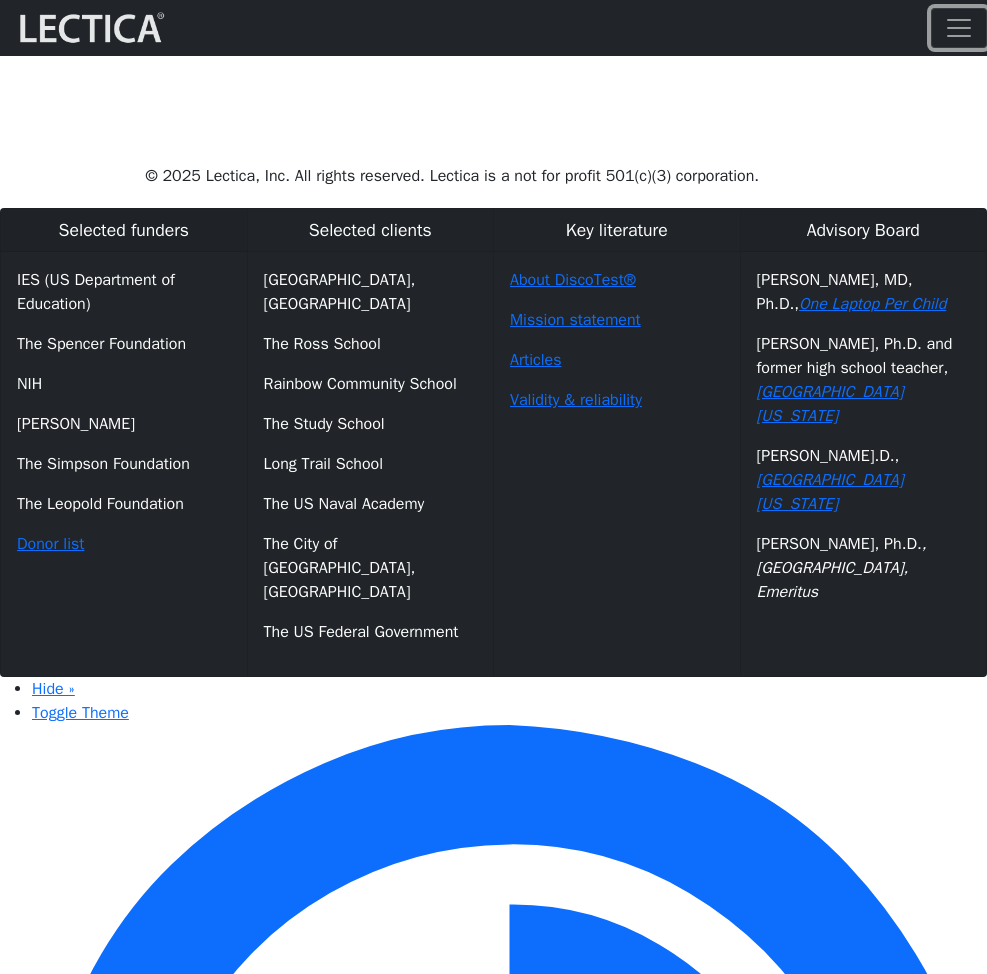 click at bounding box center [959, 28] 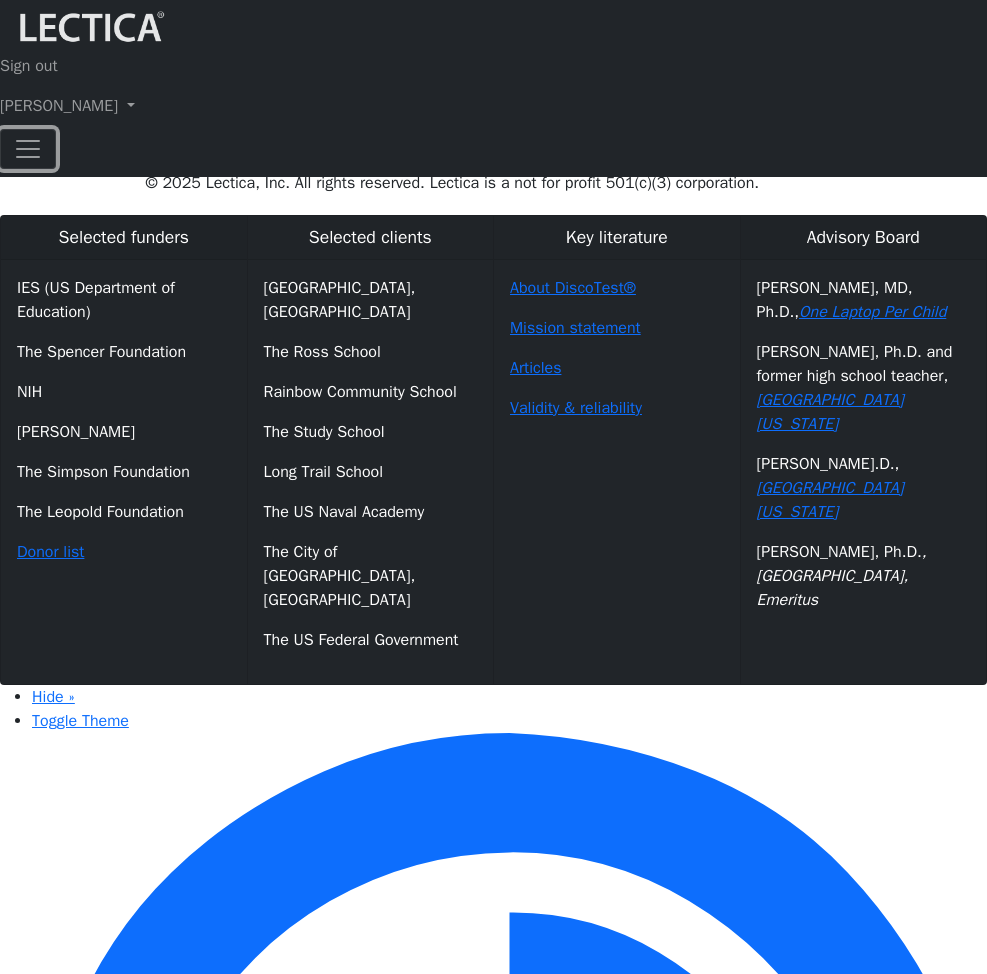 scroll, scrollTop: 946, scrollLeft: 0, axis: vertical 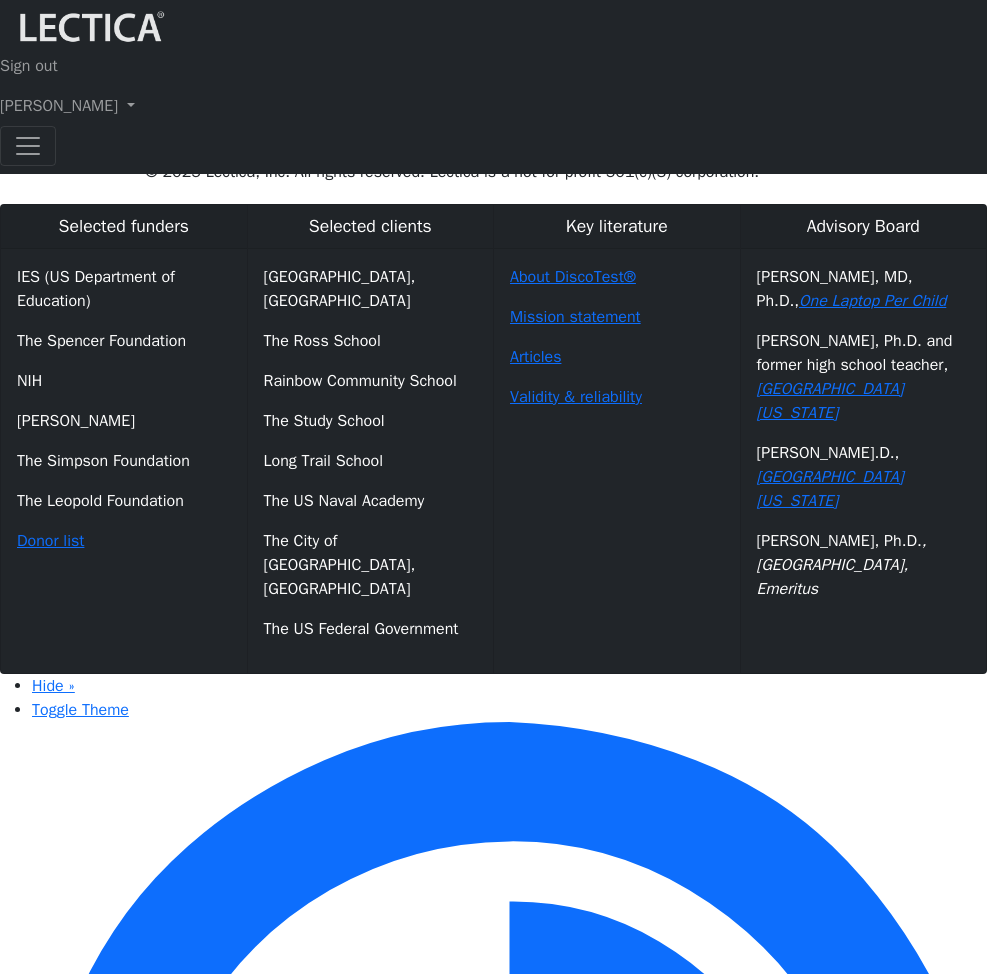 click on "Your growth chart   Once you have received two Lectical Scores (either for Mindlog or Lectical Assessments), your
growth
chart will appear above. During your first year using MindLog, if you reflect regularly and
build VCoLing
skills, you should begin to see evidence of a clear growth trend. This growth is likely to
be slow and bumpy,
more so if your education involved a lot of rote learning and memorization. Keep in mind
that all growth on
the Lectical Scale represents meaningful gains in usable knowledge, skills, and a more
robust and effective
mind.
Prompt name
ZZZZ     Prompt description
XXXX       CCCC       DDDD     Comments from  [PERSON_NAME]" at bounding box center [494, -304] 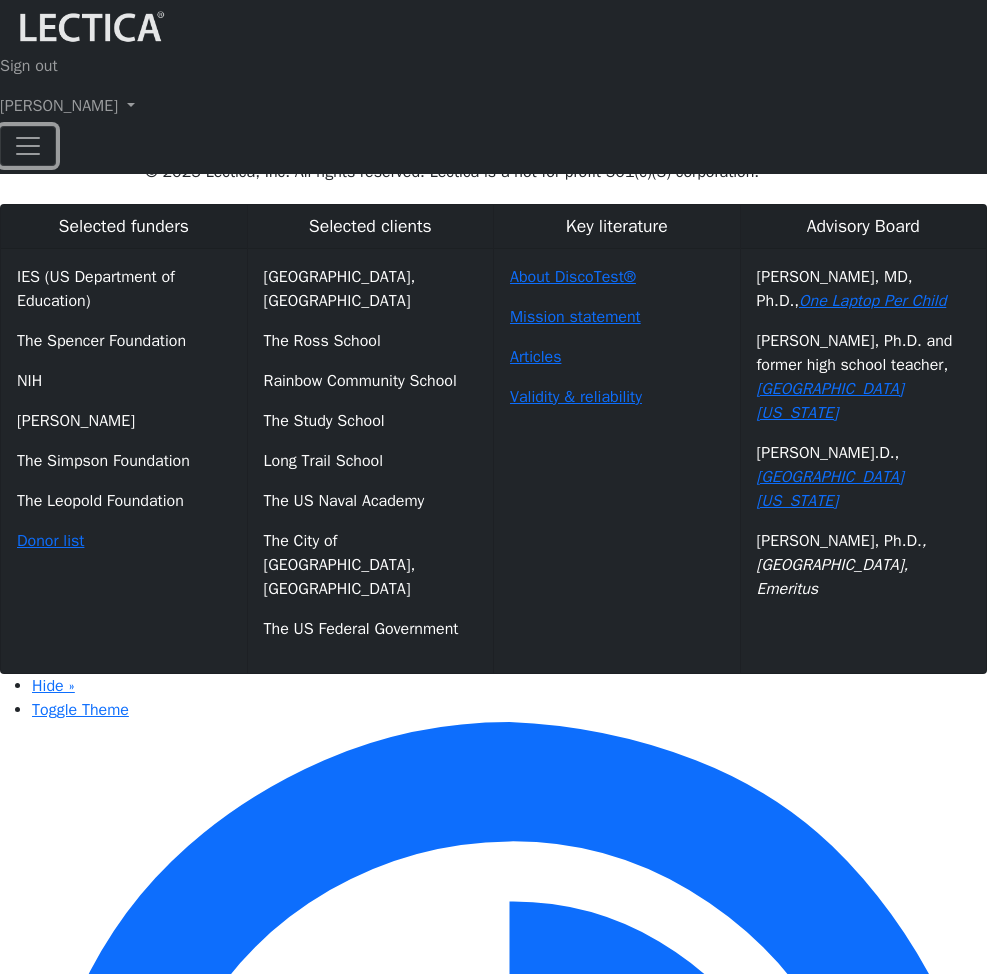 click at bounding box center [28, 146] 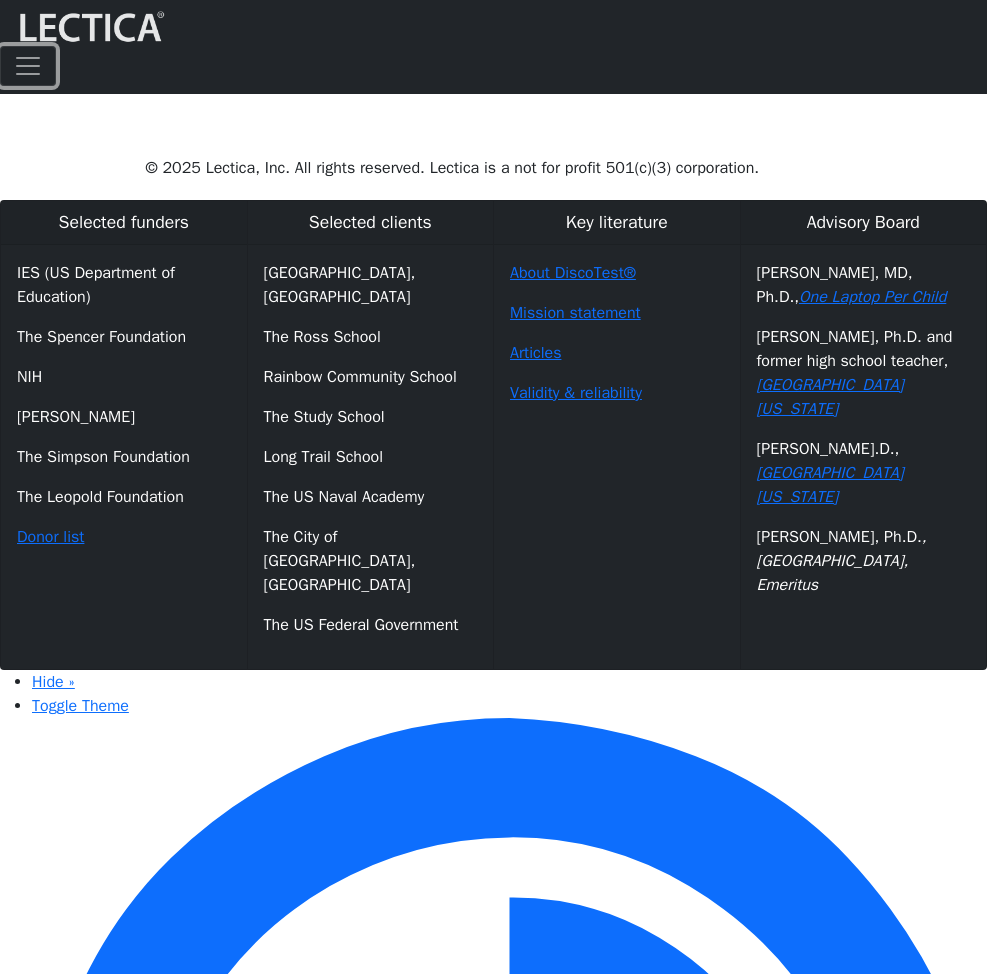 scroll, scrollTop: 825, scrollLeft: 0, axis: vertical 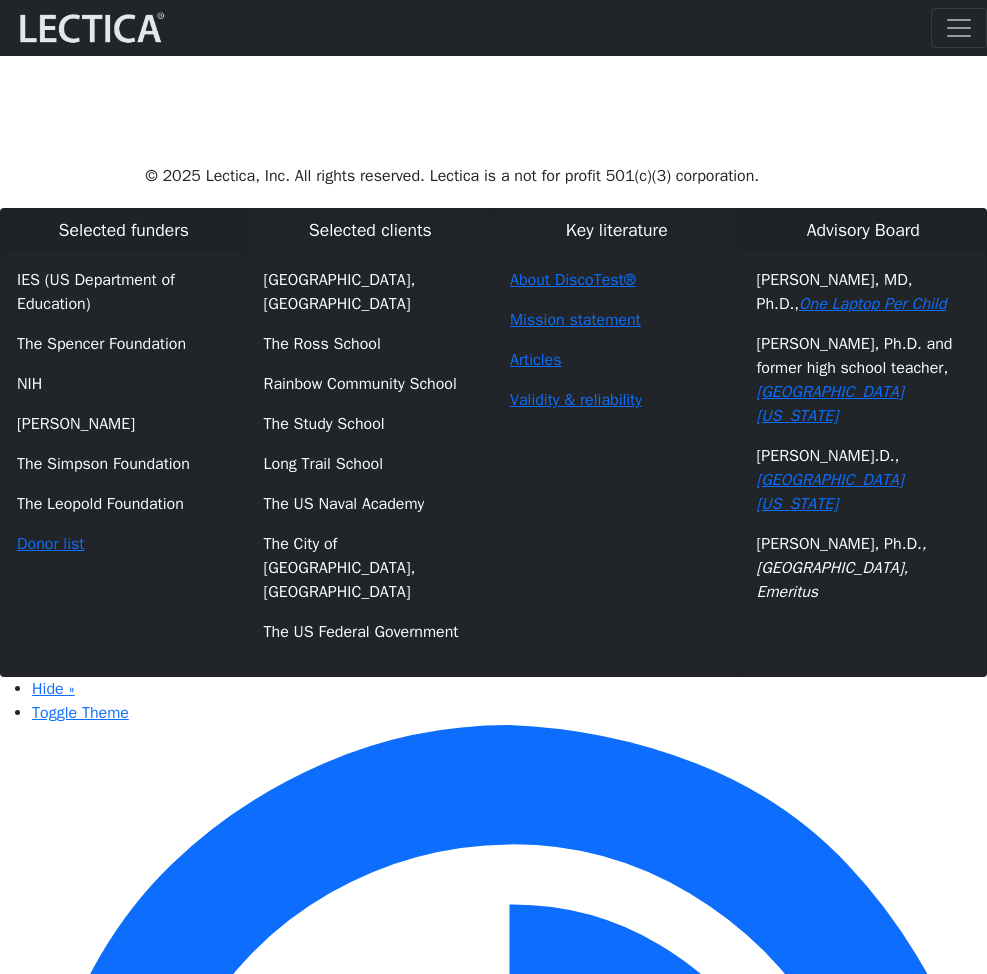 click on "Your growth chart   Once you have received two Lectical Scores (either for Mindlog or Lectical Assessments), your
growth
chart will appear above. During your first year using MindLog, if you reflect regularly and
build VCoLing
skills, you should begin to see evidence of a clear growth trend. This growth is likely to
be slow and bumpy,
more so if your education involved a lot of rote learning and memorization. Keep in mind
that all growth on
the Lectical Scale represents meaningful gains in usable knowledge, skills, and a more
robust and effective
mind.
Prompt name
ZZZZ     Prompt description
XXXX       CCCC       DDDD     Comments from  [PERSON_NAME]" at bounding box center (493, -301) 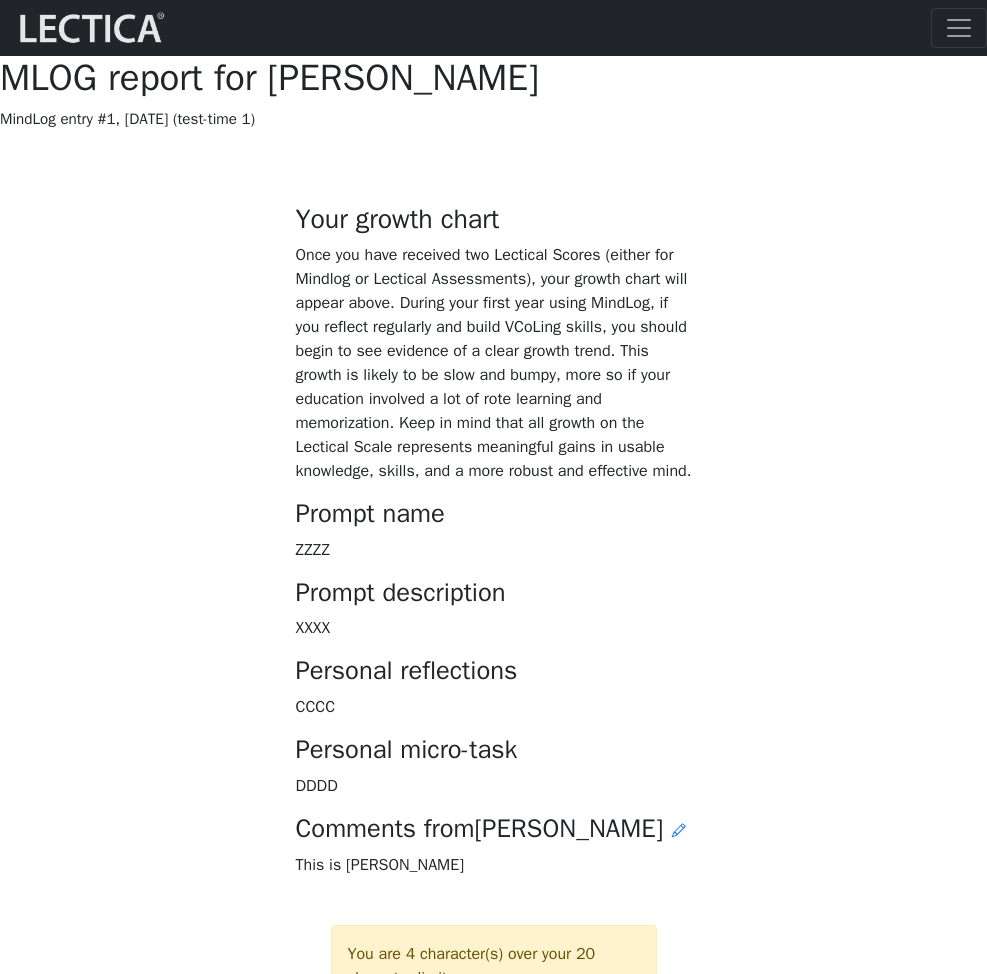 scroll, scrollTop: 824, scrollLeft: 0, axis: vertical 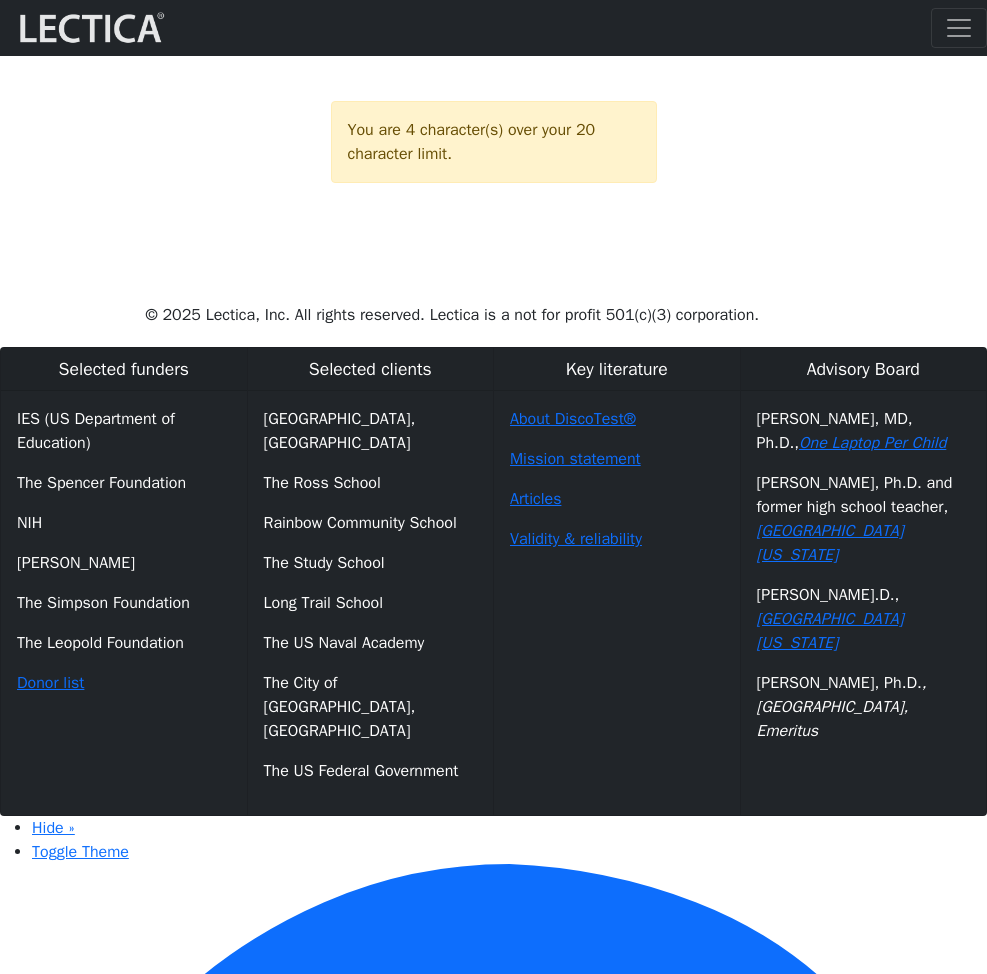 click at bounding box center [679, 6] 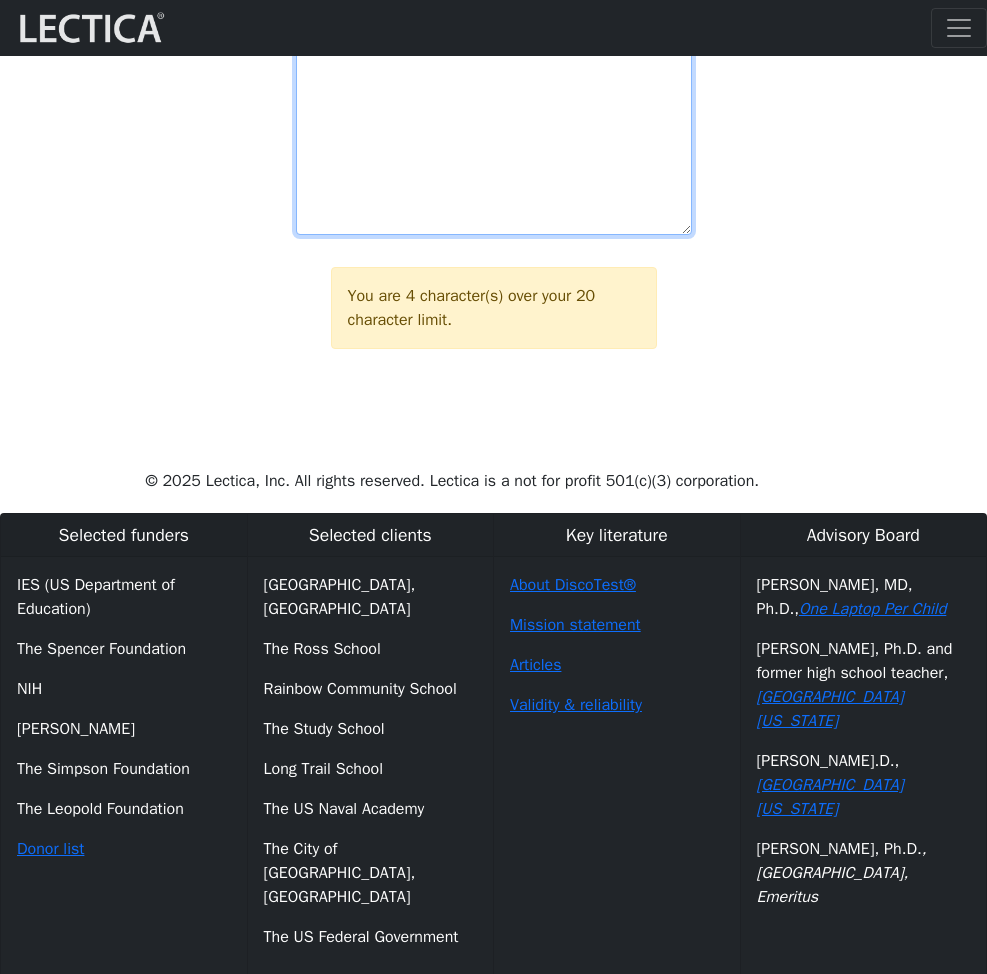 click on "This is benny JOSEdddddf" at bounding box center [494, 132] 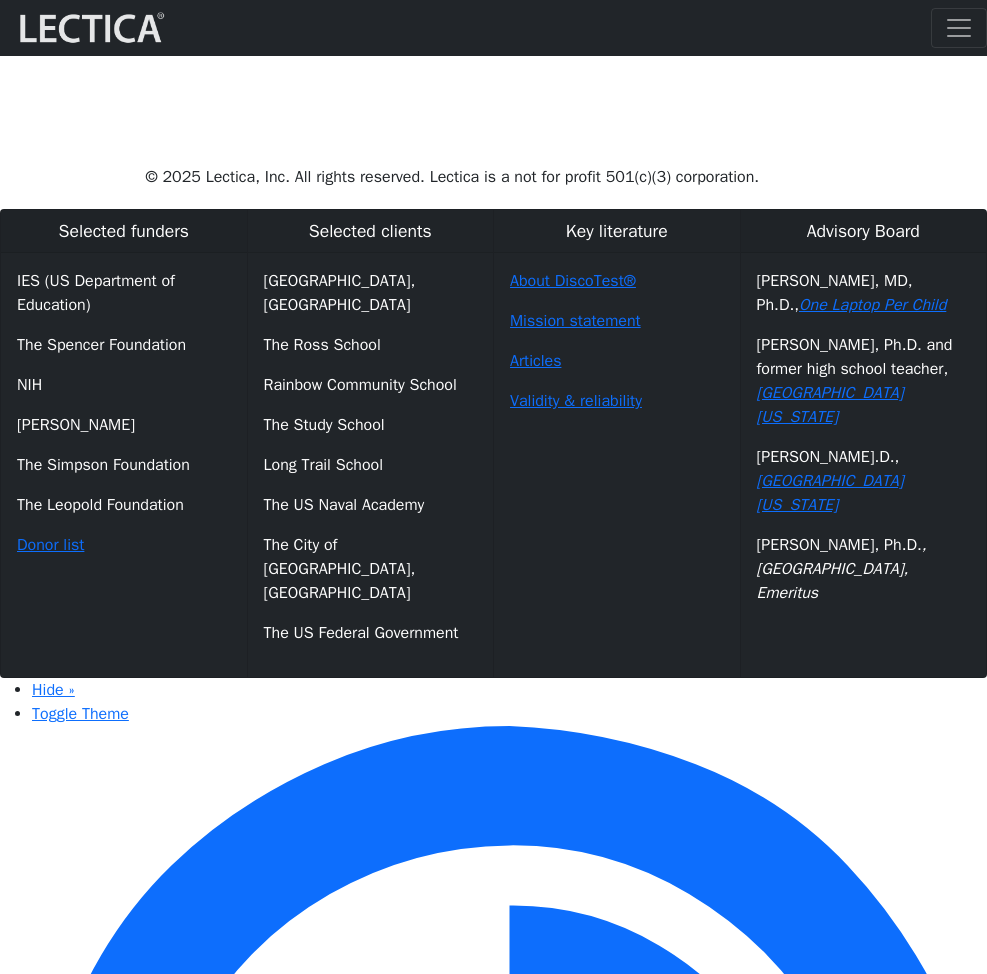 click on "Sign out
Benny Ausmus
My Profile
Stop impersonate
Signed out
×
You are currently signed out. If you are entering content into a text field, we suggest that you cut and paste your text into a separate document.
To continue, please  sign in .
Close
MLOG report for Kylie Madden   MindLog entry #1, 2025-07-18 (test-time 1)         Your growth chart     Prompt name
ZZZZ" at bounding box center [493, 2054] 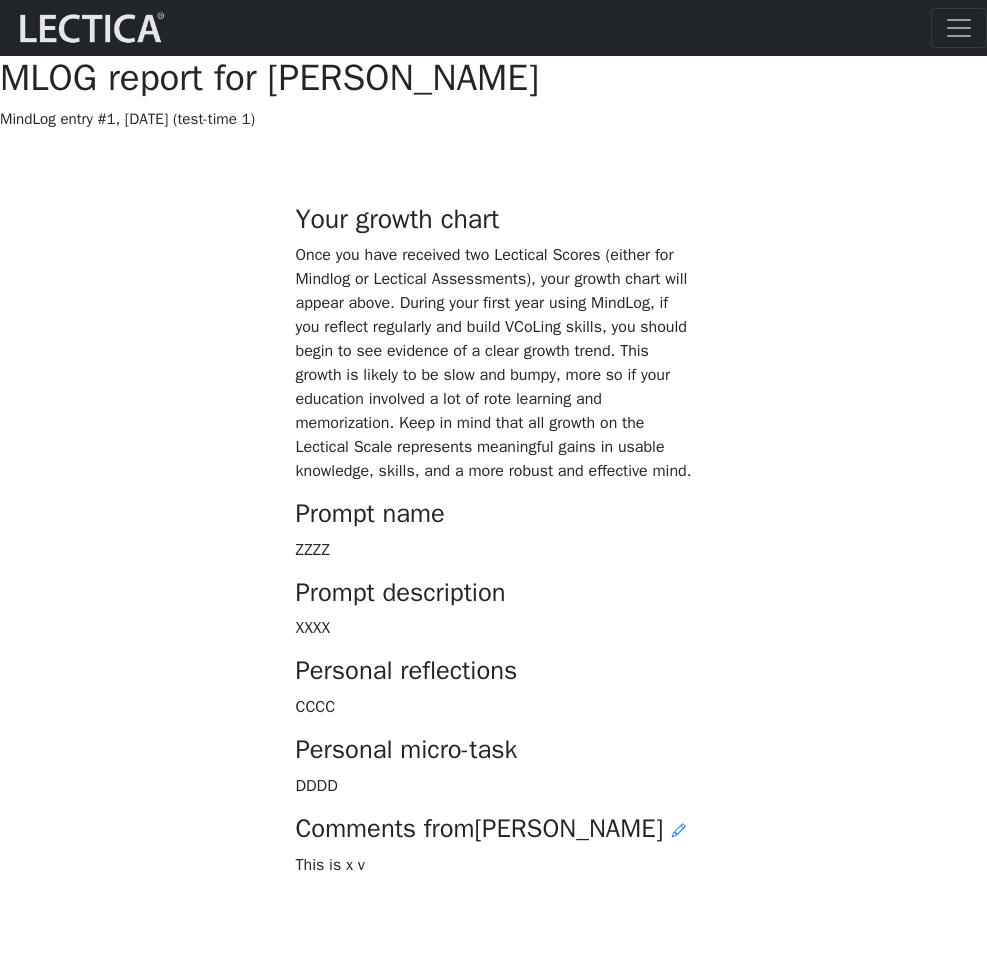 scroll, scrollTop: 824, scrollLeft: 0, axis: vertical 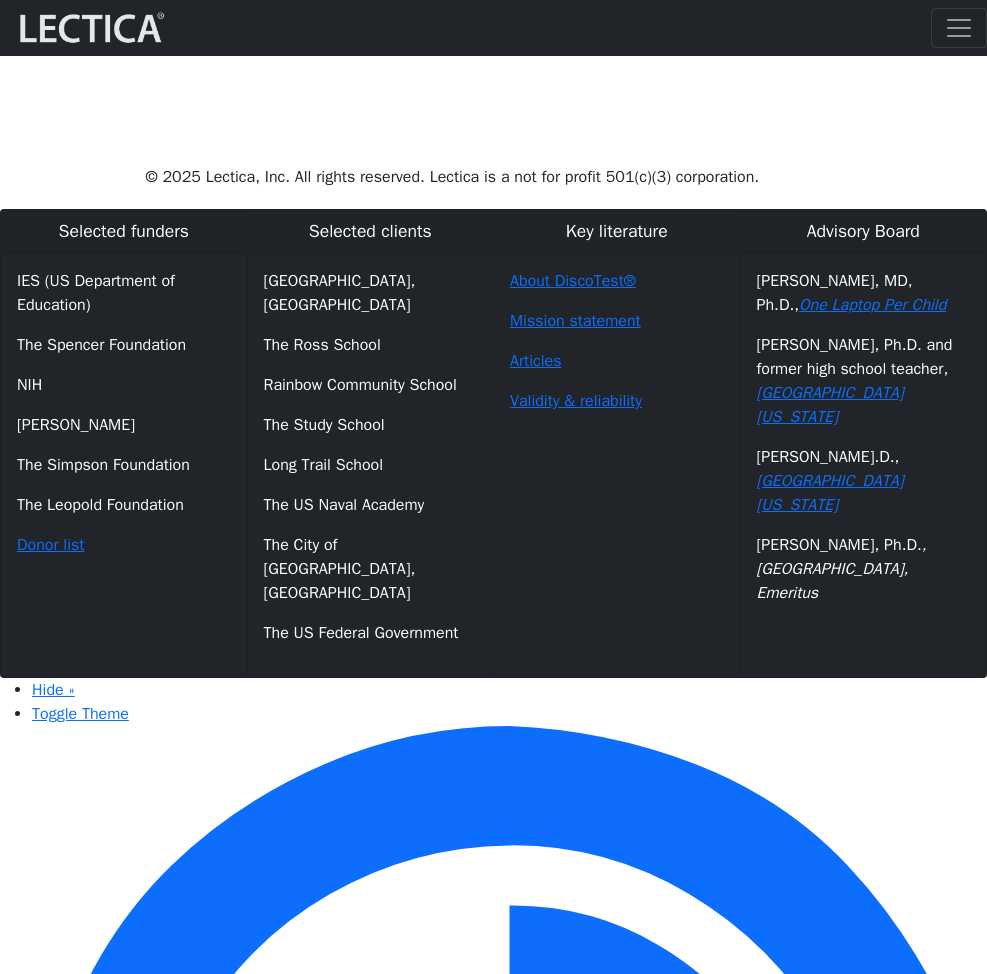 click on "Your growth chart   Once you have received two Lectical Scores (either for Mindlog or Lectical Assessments), your
growth
chart will appear above. During your first year using MindLog, if you reflect regularly and
build VCoLing
skills, you should begin to see evidence of a clear growth trend. This growth is likely to
be slow and bumpy,
more so if your education involved a lot of rote learning and memorization. Keep in mind
that all growth on
the Lectical Scale represents meaningful gains in usable knowledge, skills, and a more
robust and effective
mind.
Prompt name
ZZZZ     Prompt description
XXXX       CCCC       DDDD     Comments from  [PERSON_NAME]" at bounding box center [494, -300] 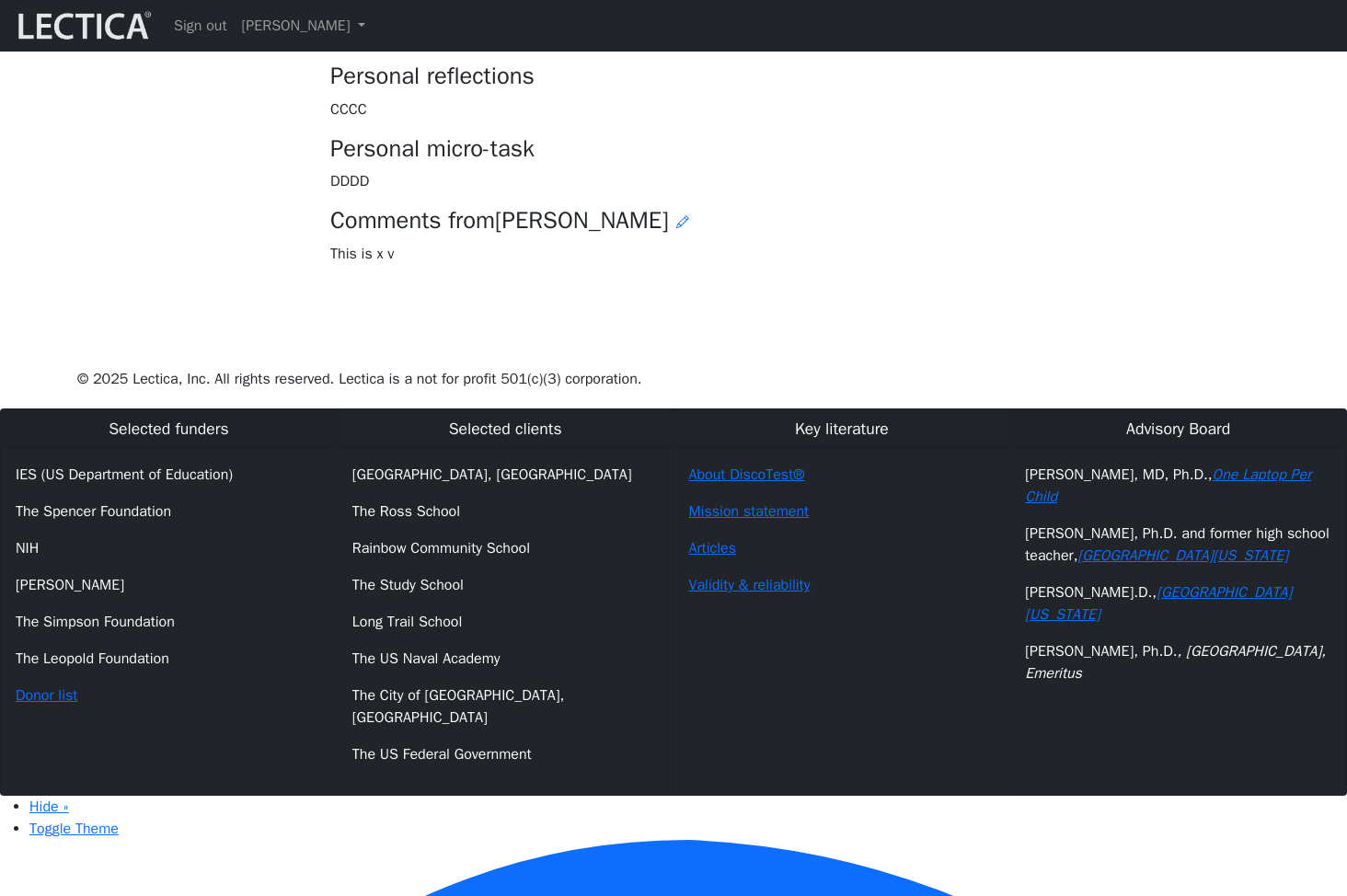 scroll, scrollTop: 365, scrollLeft: 0, axis: vertical 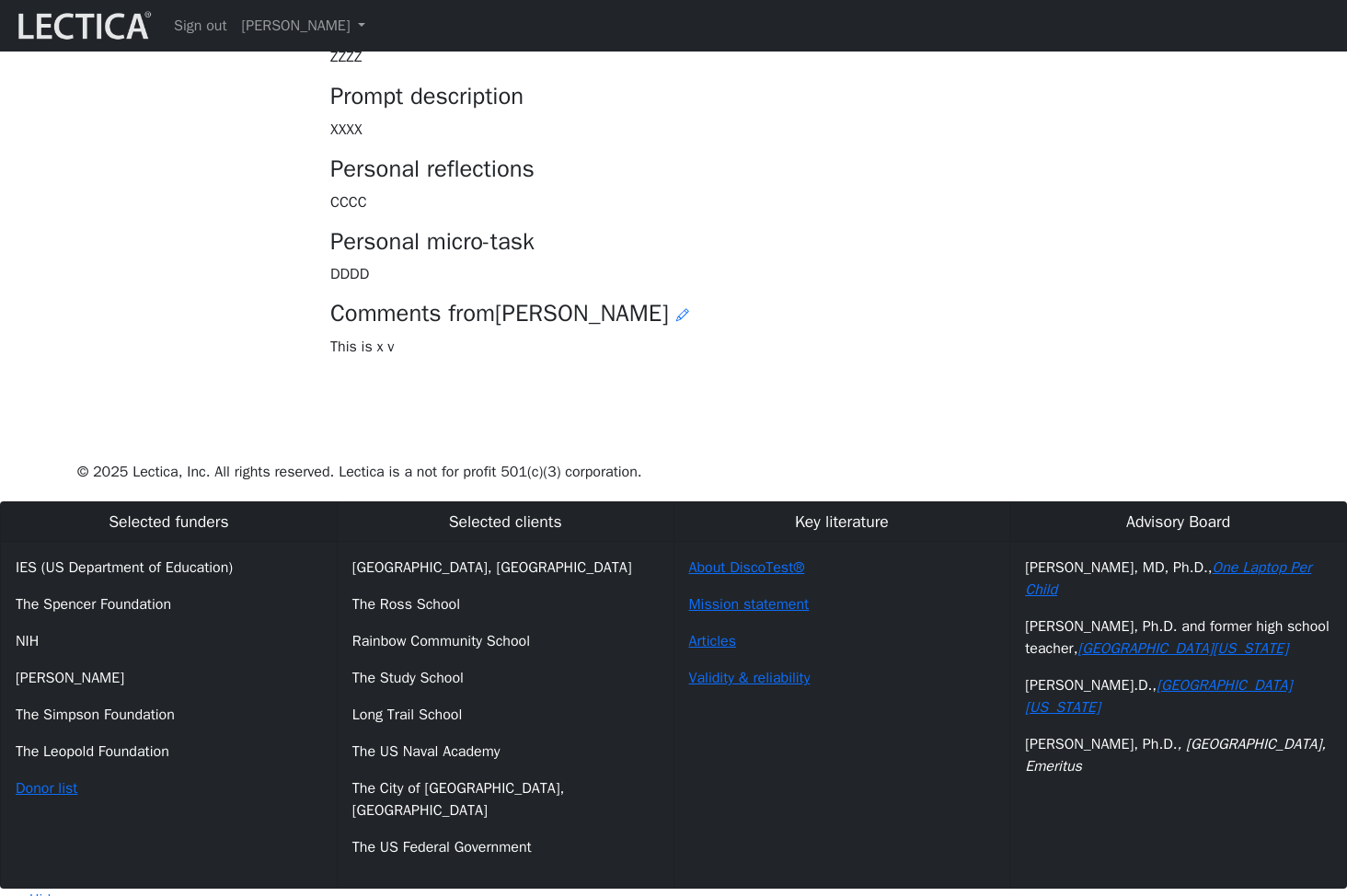 click on "Your growth chart   Once you have received two Lectical Scores (either for Mindlog or Lectical Assessments), your
growth
chart will appear above. During your first year using MindLog, if you reflect regularly and
build VCoLing
skills, you should begin to see evidence of a clear growth trend. This growth is likely to
be slow and bumpy,
more so if your education involved a lot of rote learning and memorization. Keep in mind
that all growth on
the Lectical Scale represents meaningful gains in usable knowledge, skills, and a more
robust and effective
mind.
Prompt name
ZZZZ     Prompt description
XXXX       CCCC       DDDD     Comments from  [PERSON_NAME]" at bounding box center (674, 76) 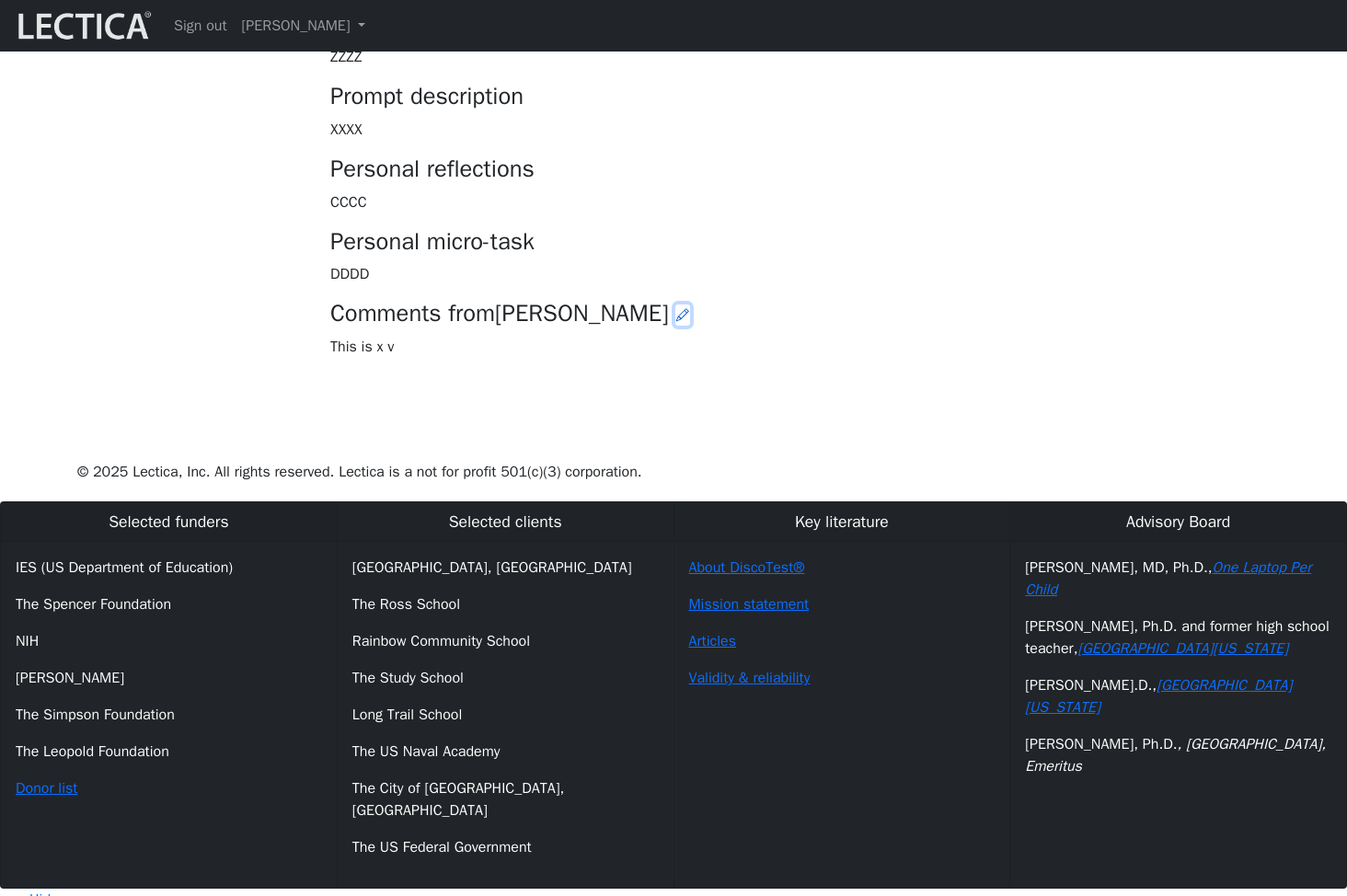 click at bounding box center [683, 315] 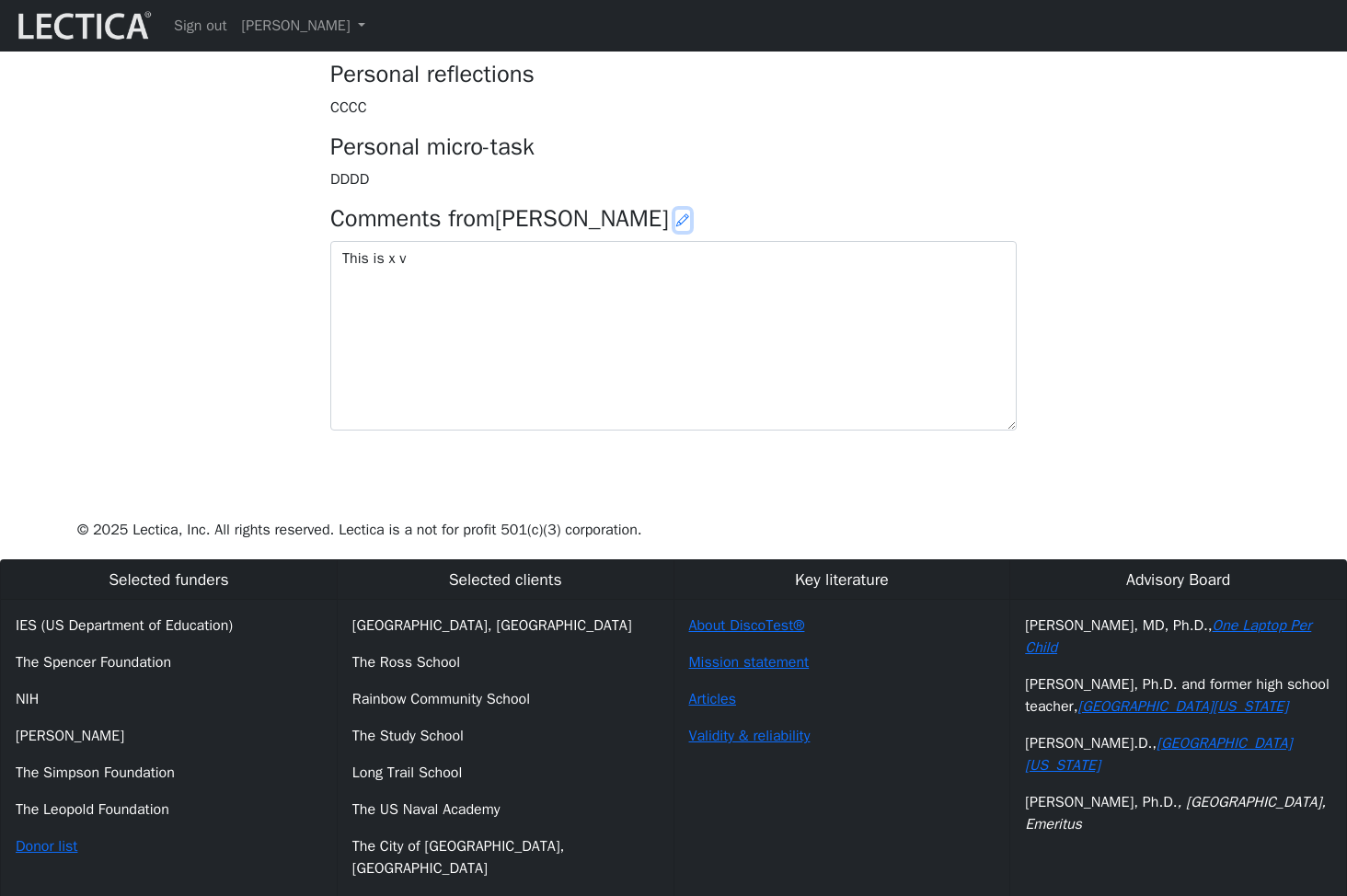 scroll, scrollTop: 467, scrollLeft: 0, axis: vertical 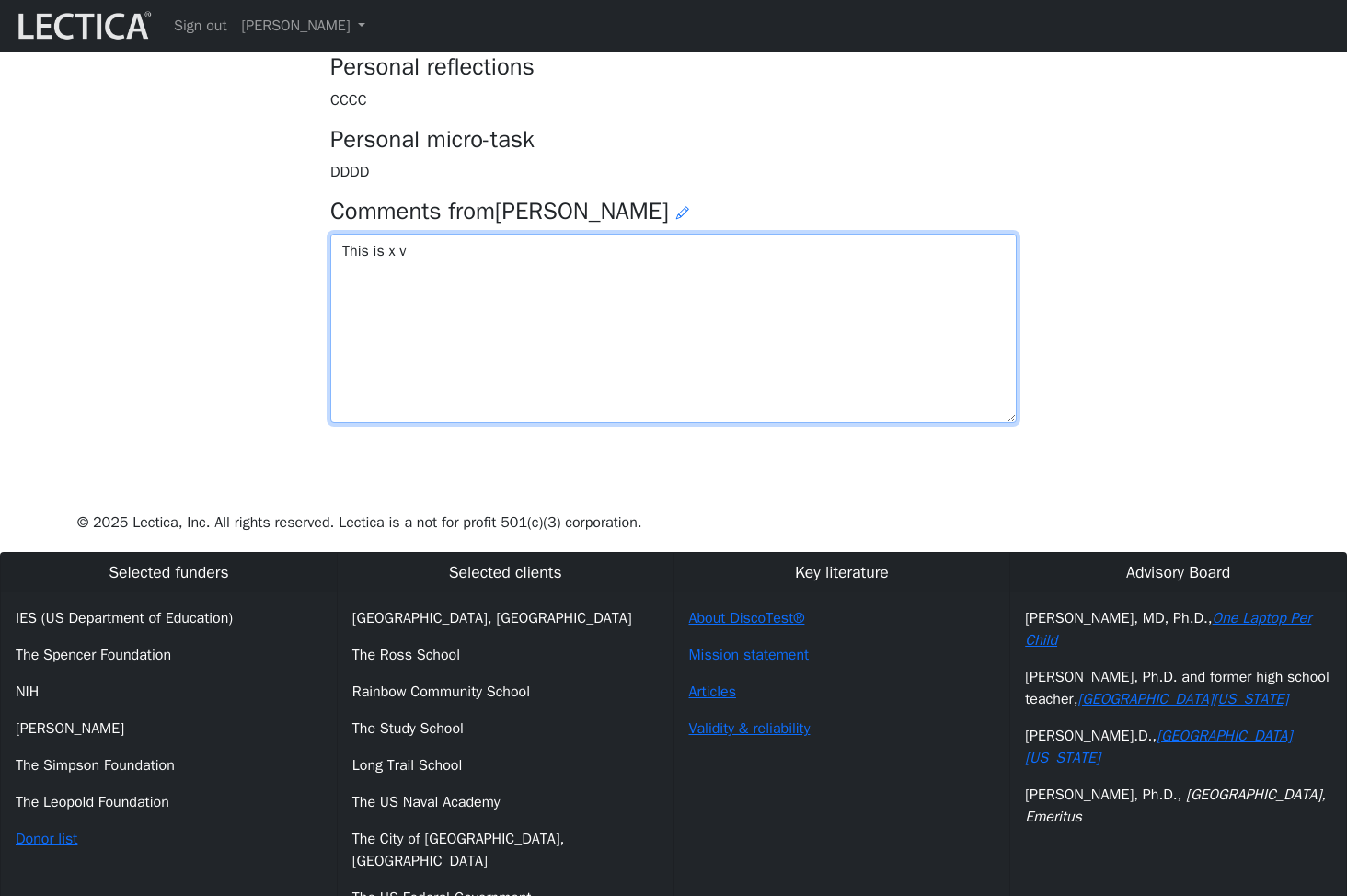 click on "This is x v" at bounding box center [674, 328] 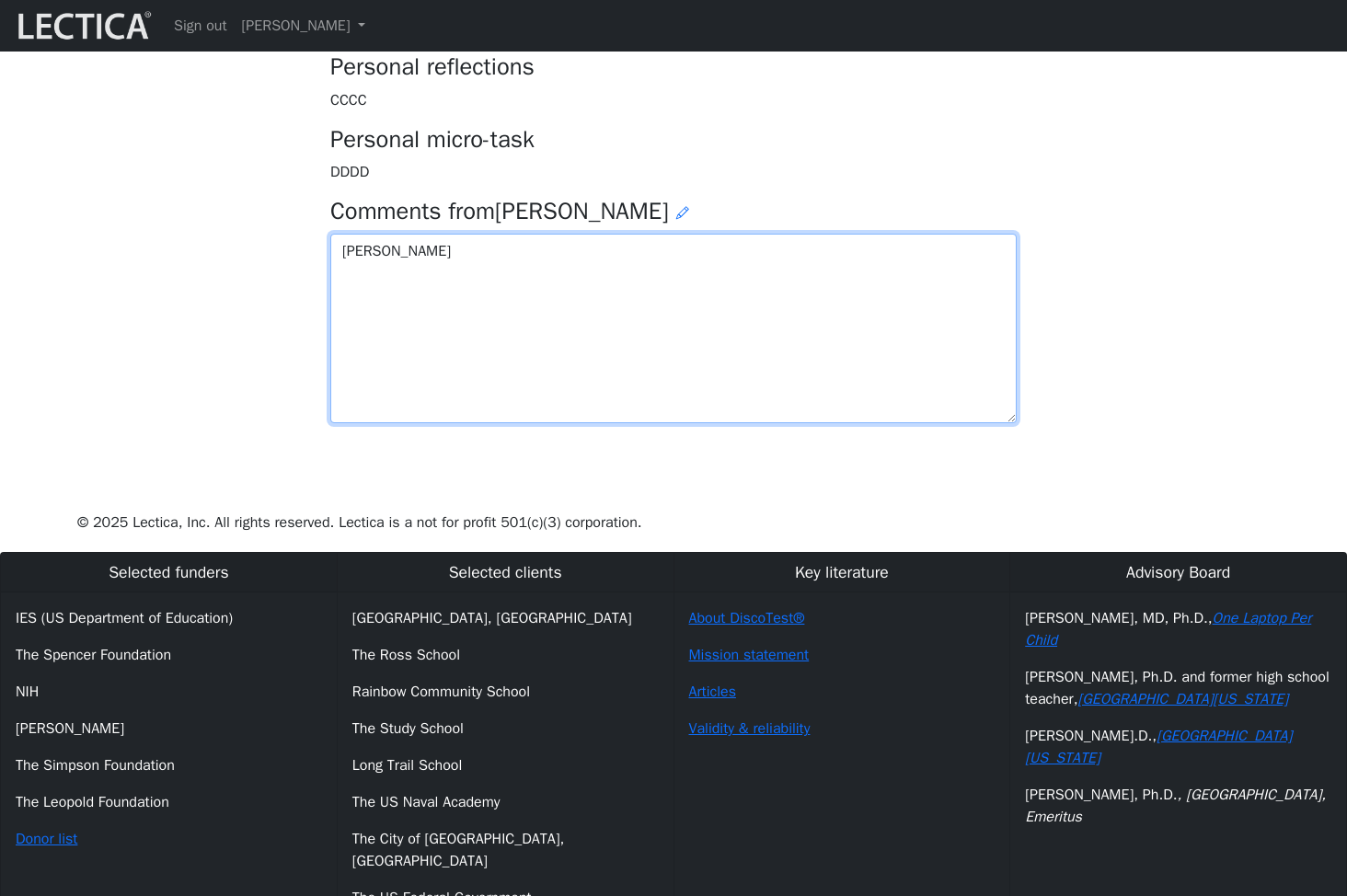 type on "[PERSON_NAME]" 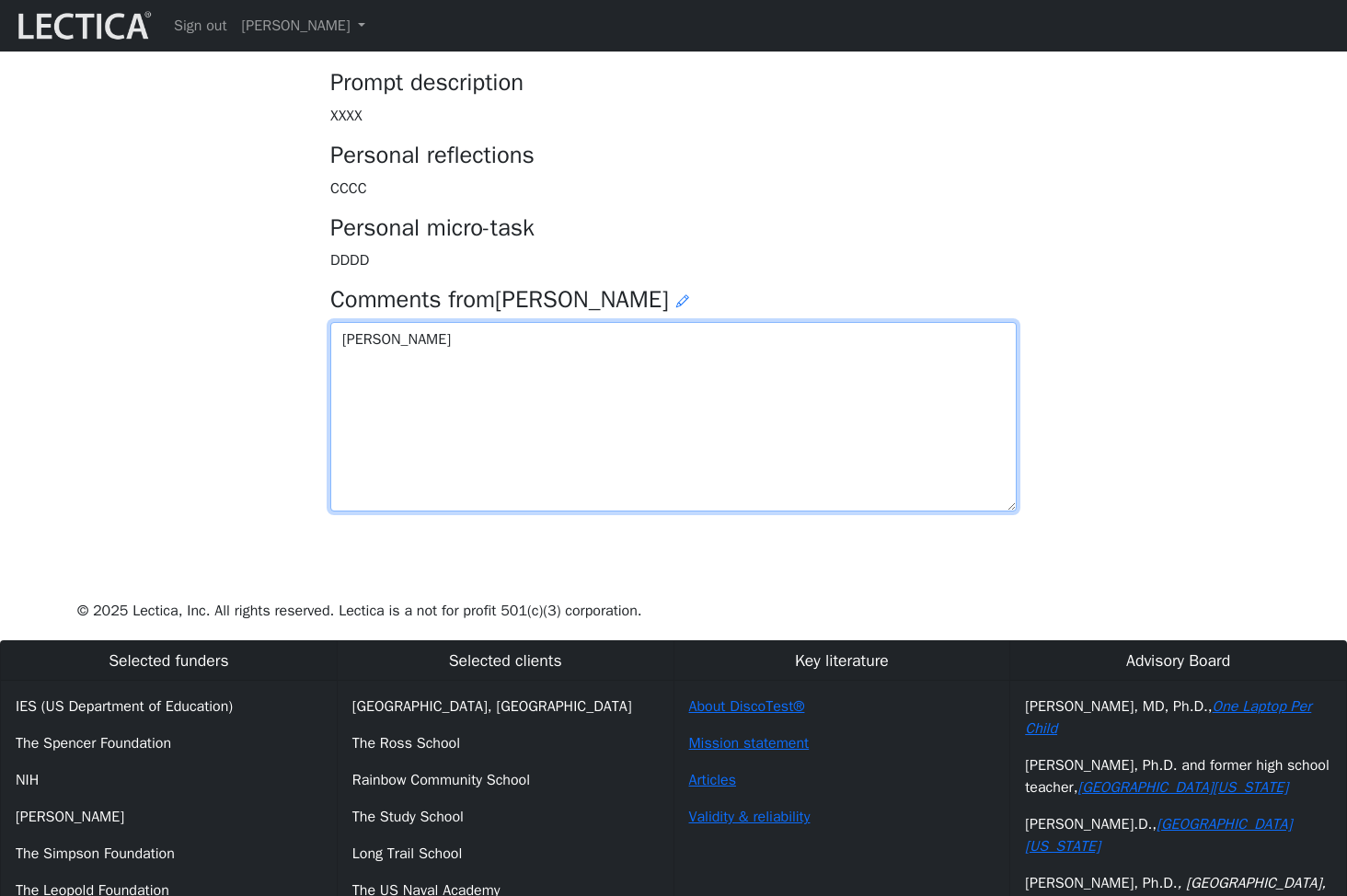 scroll, scrollTop: 369, scrollLeft: 0, axis: vertical 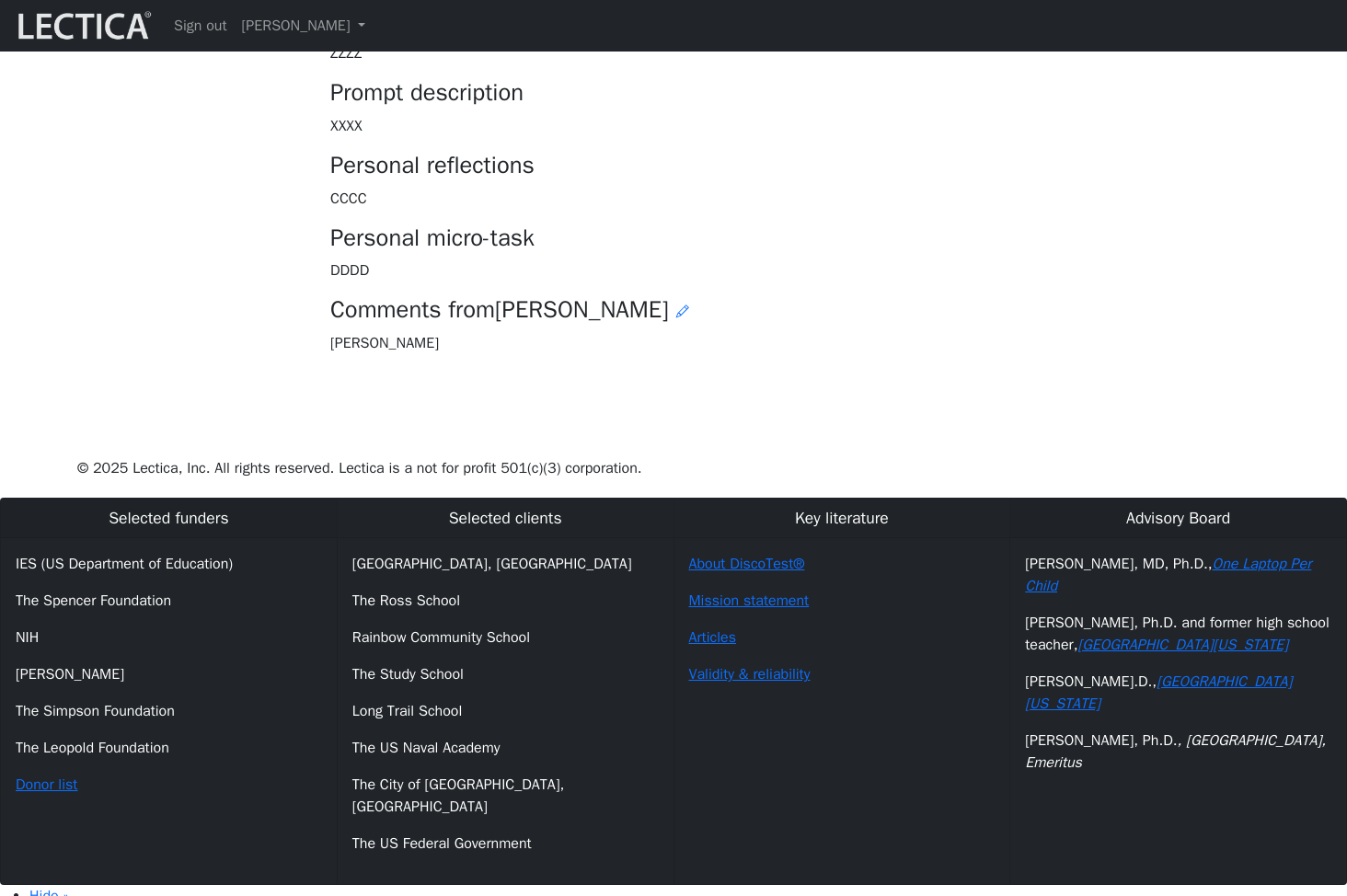 click on "Your growth chart   Once you have received two Lectical Scores (either for Mindlog or Lectical Assessments), your
growth
chart will appear above. During your first year using MindLog, if you reflect regularly and
build VCoLing
skills, you should begin to see evidence of a clear growth trend. This growth is likely to
be slow and bumpy,
more so if your education involved a lot of rote learning and memorization. Keep in mind
that all growth on
the Lectical Scale represents meaningful gains in usable knowledge, skills, and a more
robust and effective
mind.
Prompt name
ZZZZ     Prompt description
XXXX       CCCC       DDDD     Comments from  [PERSON_NAME]" at bounding box center (674, 95) 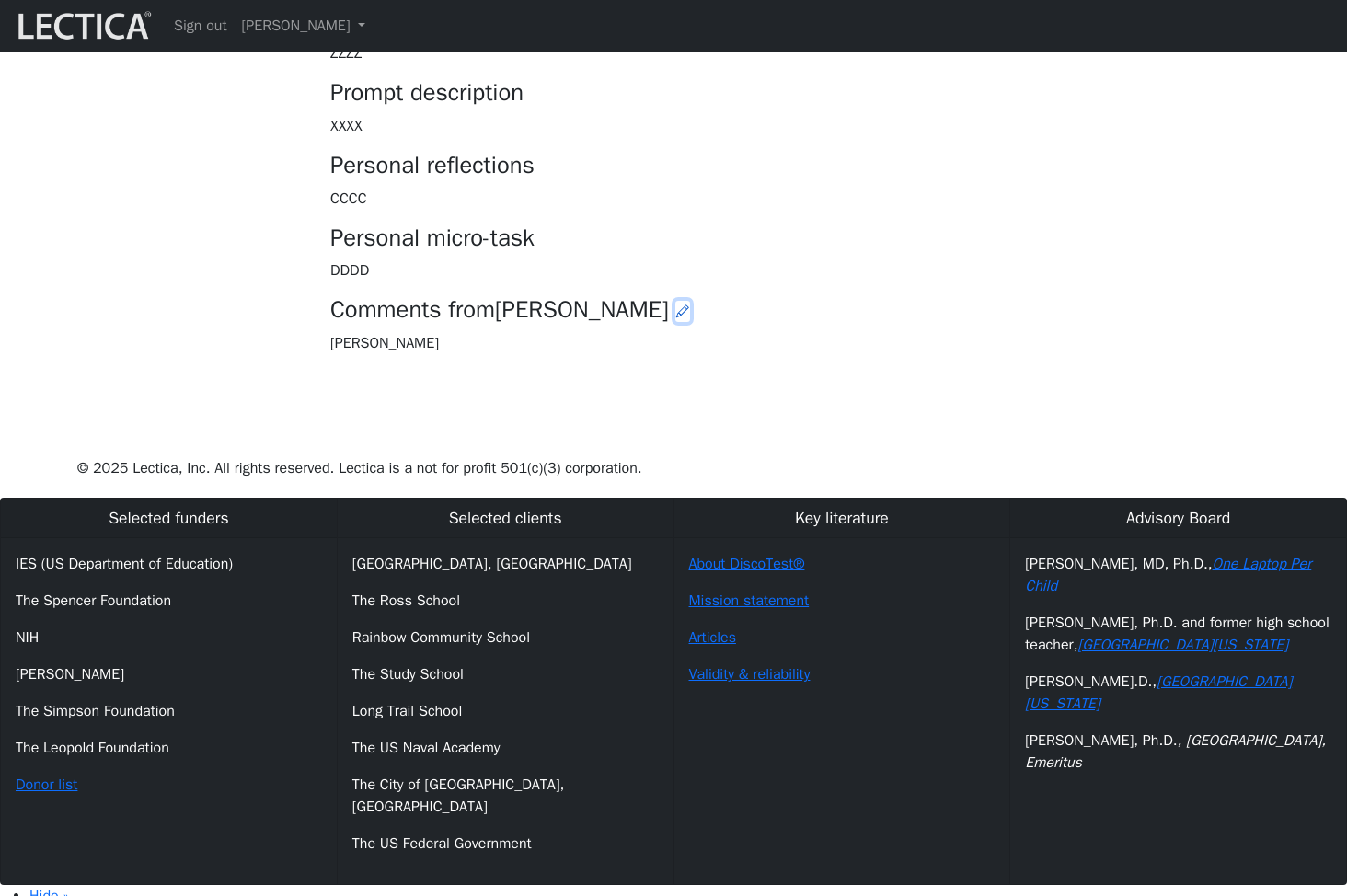click at bounding box center (683, 311) 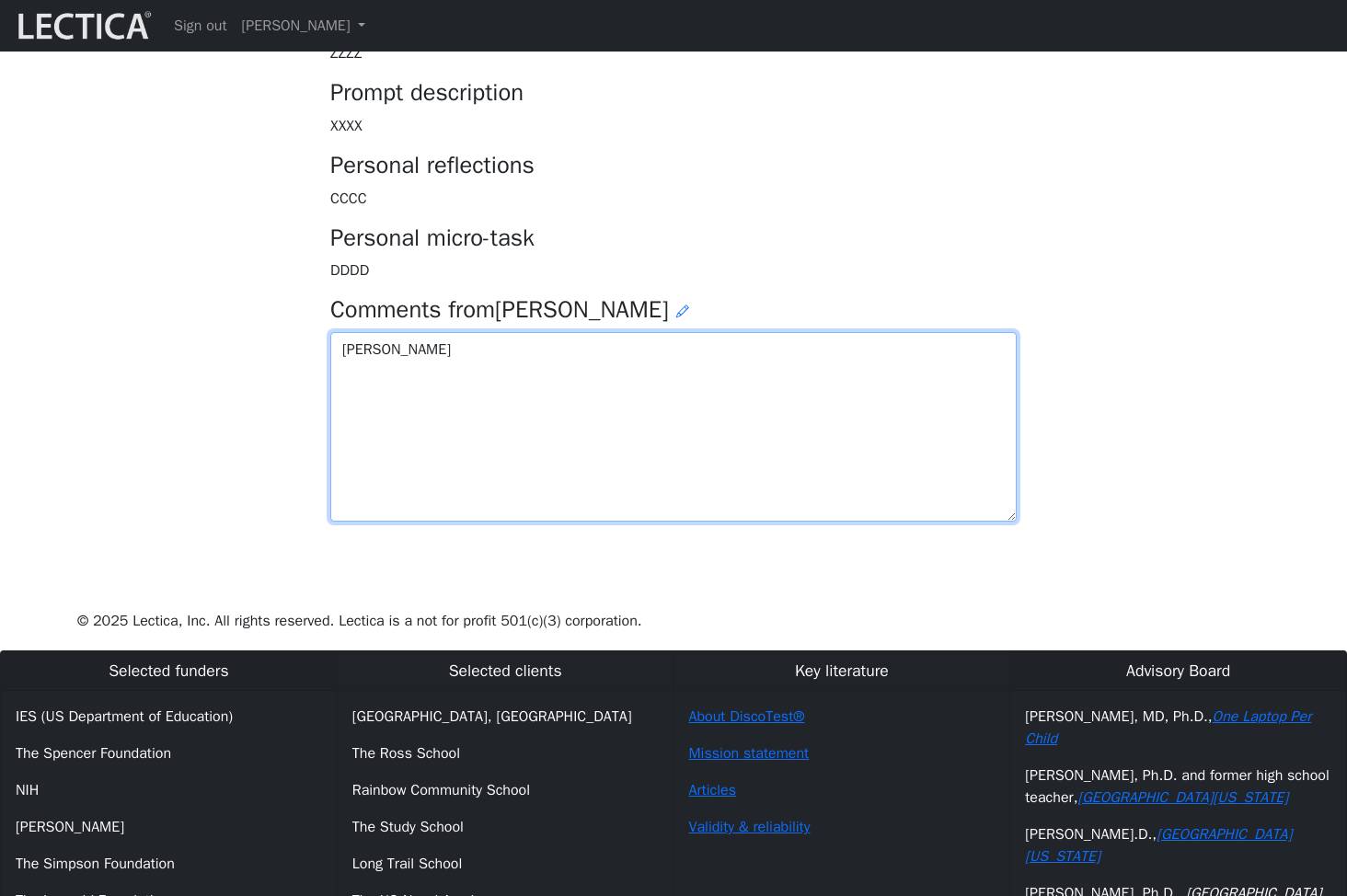 click on "[PERSON_NAME]" at bounding box center [674, 427] 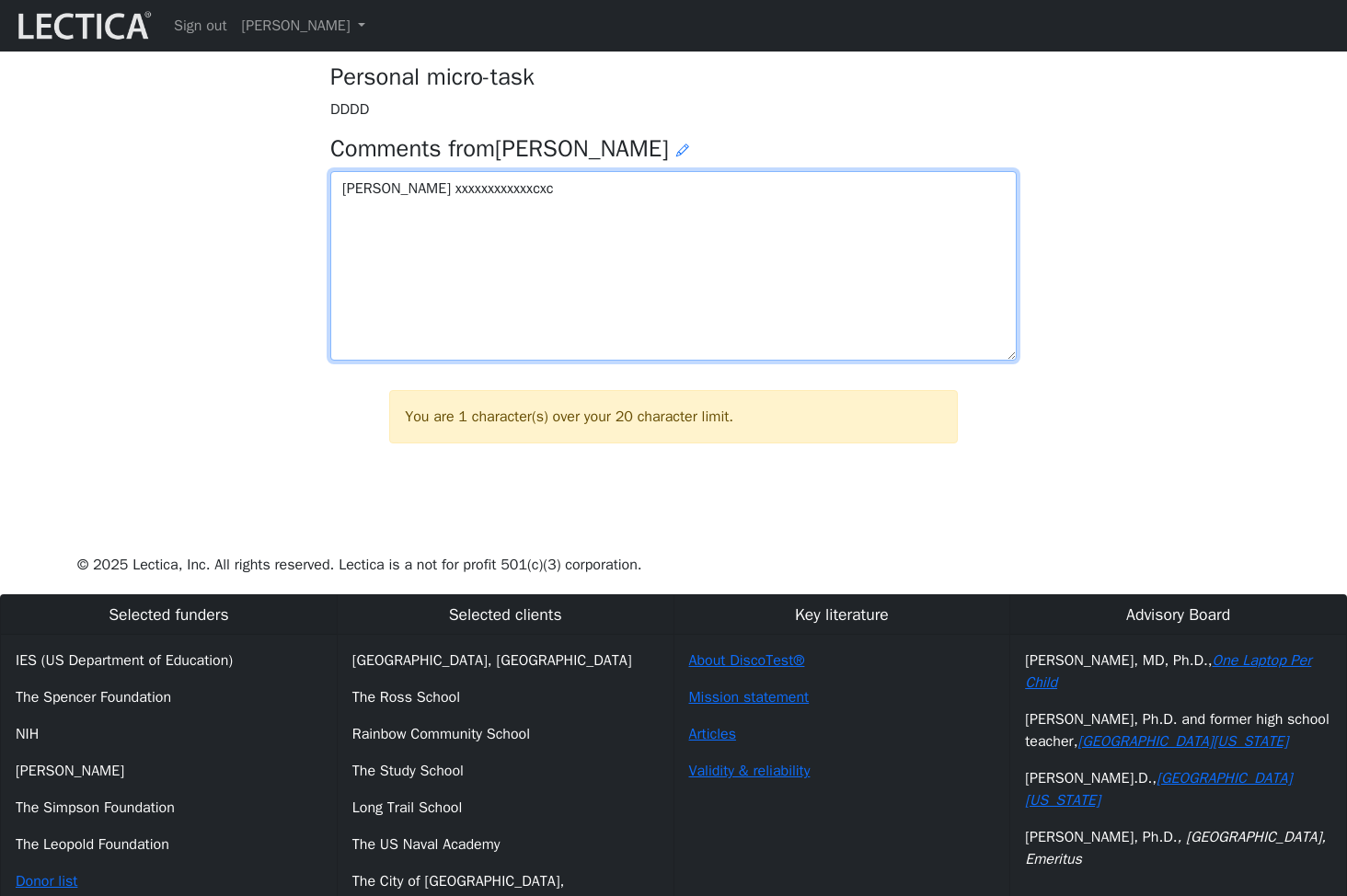 scroll, scrollTop: 550, scrollLeft: 0, axis: vertical 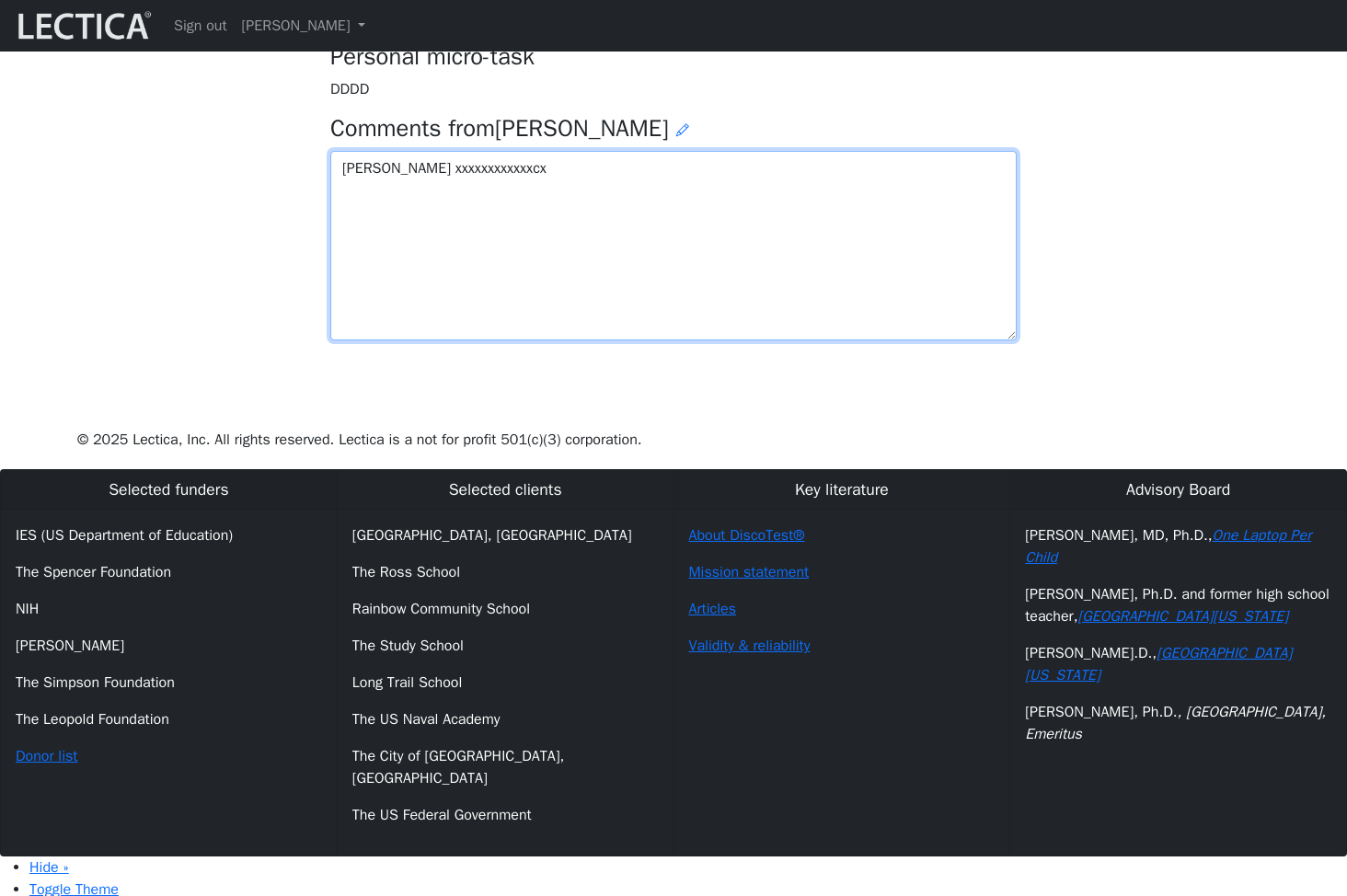type on "[PERSON_NAME] xxxxxxxxxxxxcx" 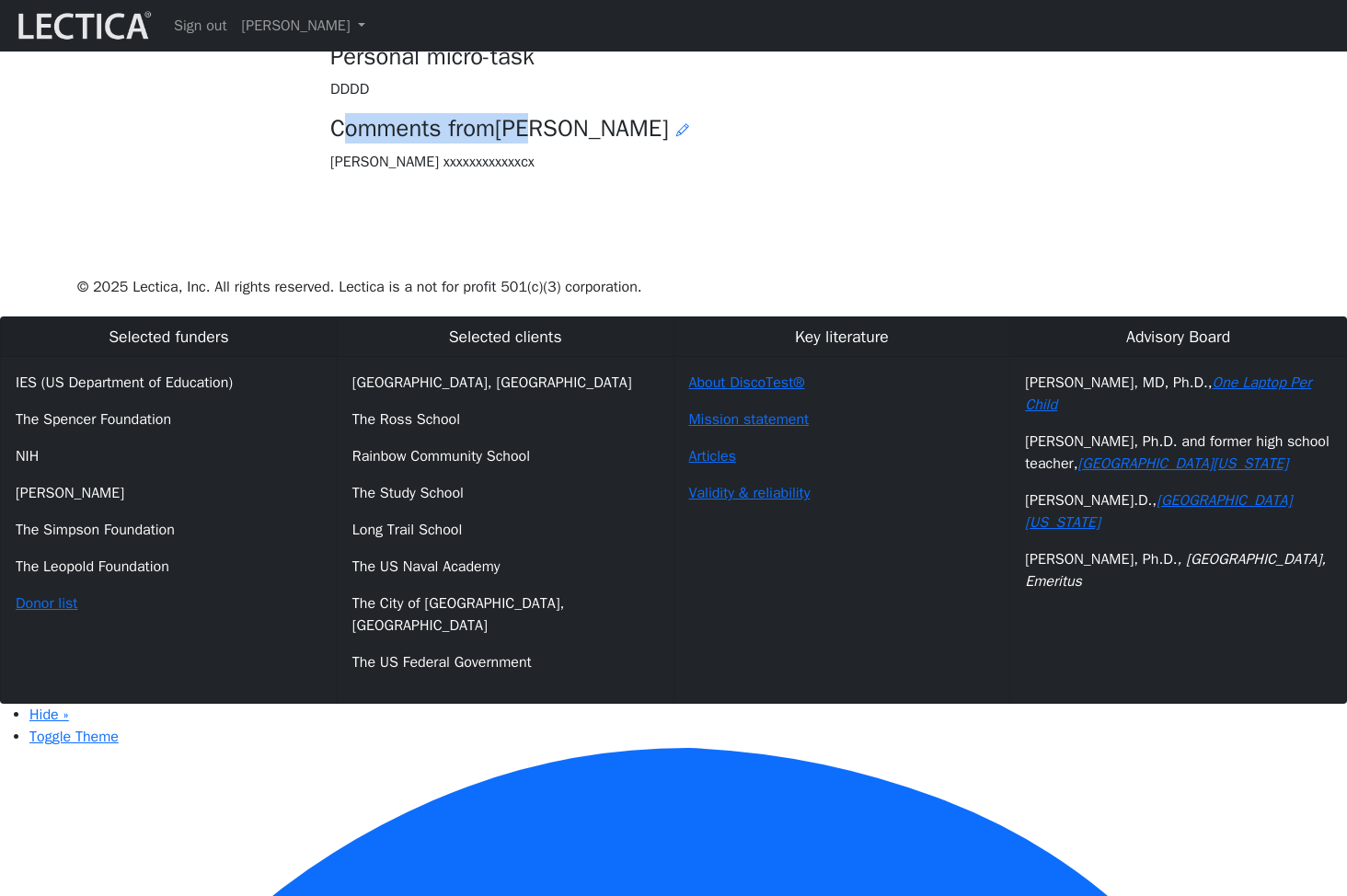 drag, startPoint x: 339, startPoint y: 379, endPoint x: 555, endPoint y: 384, distance: 216.05786 